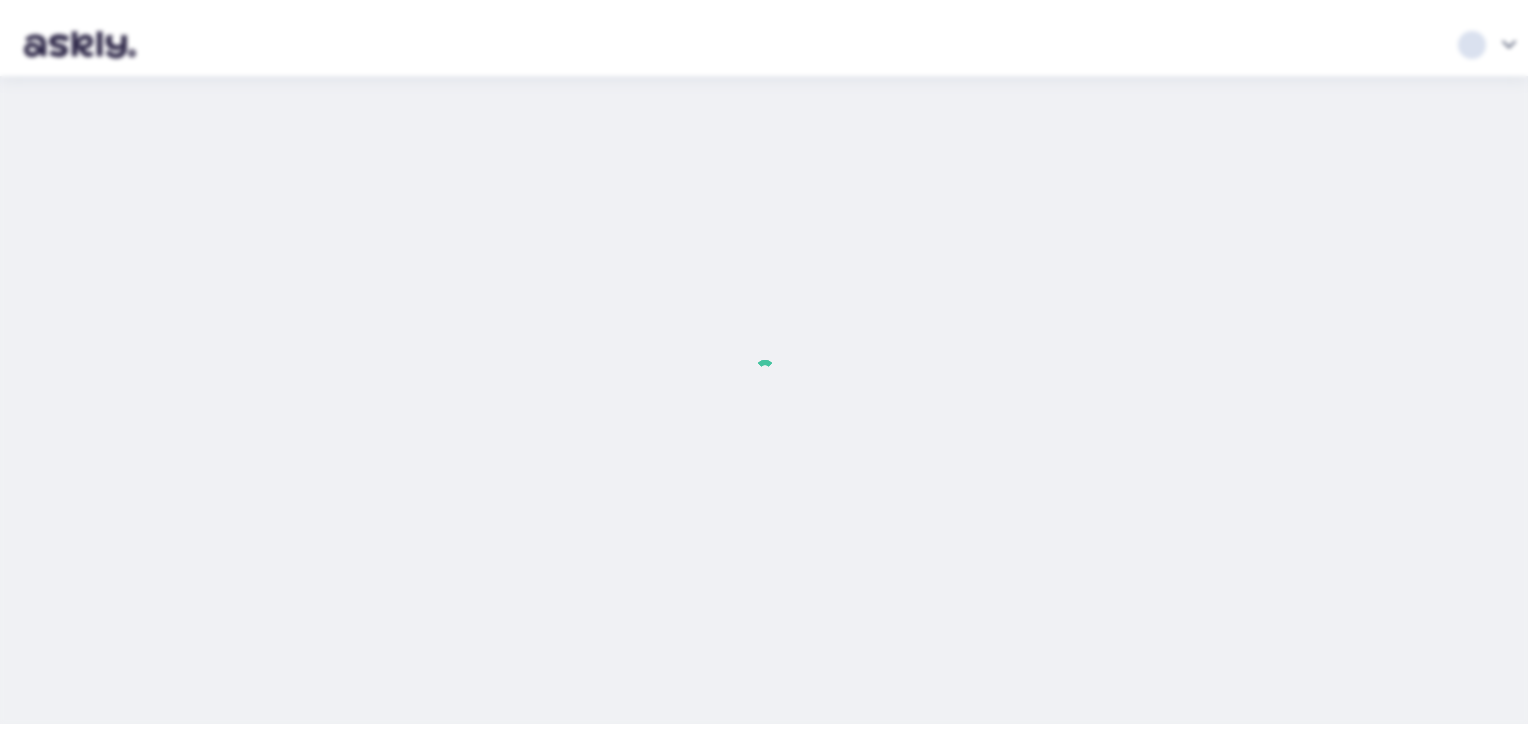 scroll, scrollTop: 0, scrollLeft: 0, axis: both 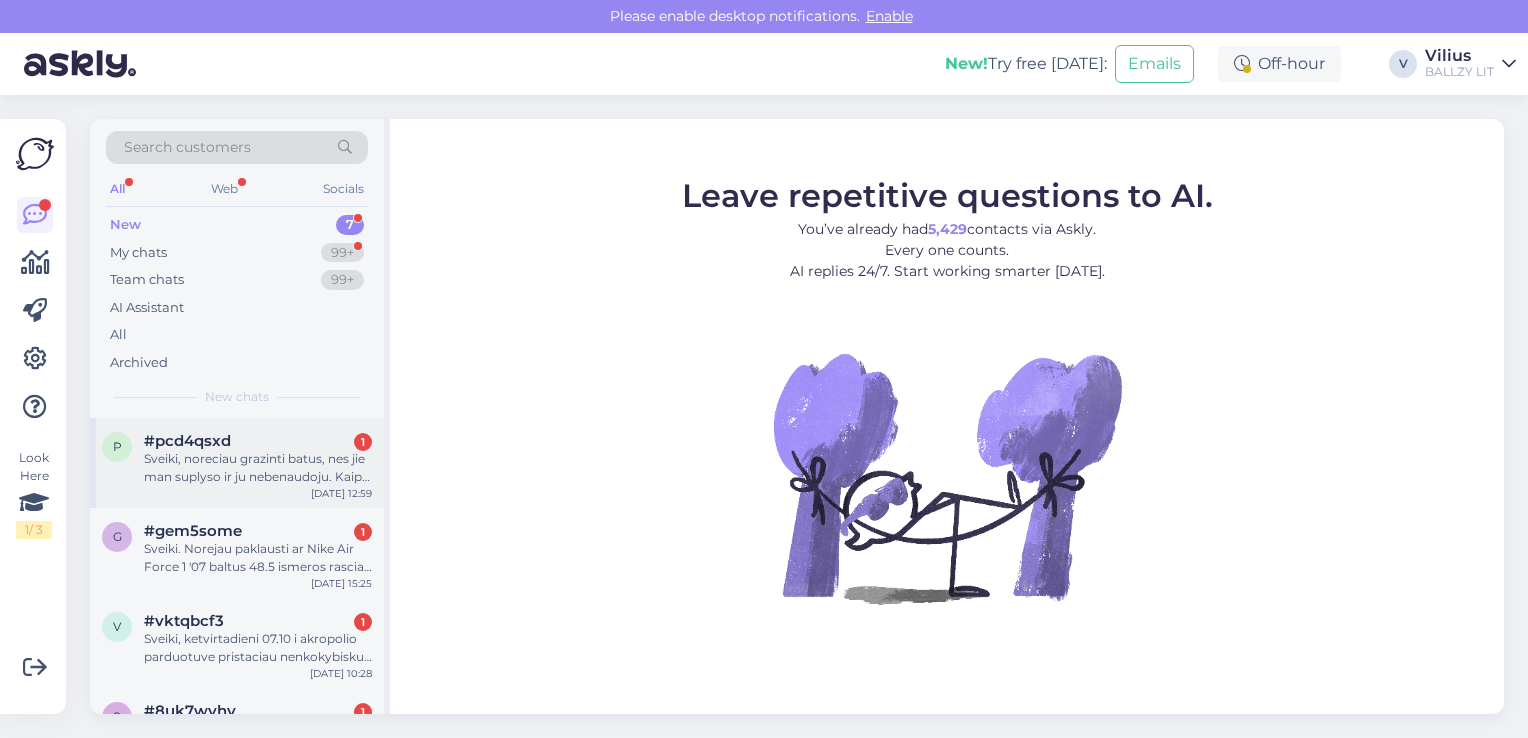 click on "#pcd4qsxd 1" at bounding box center (258, 441) 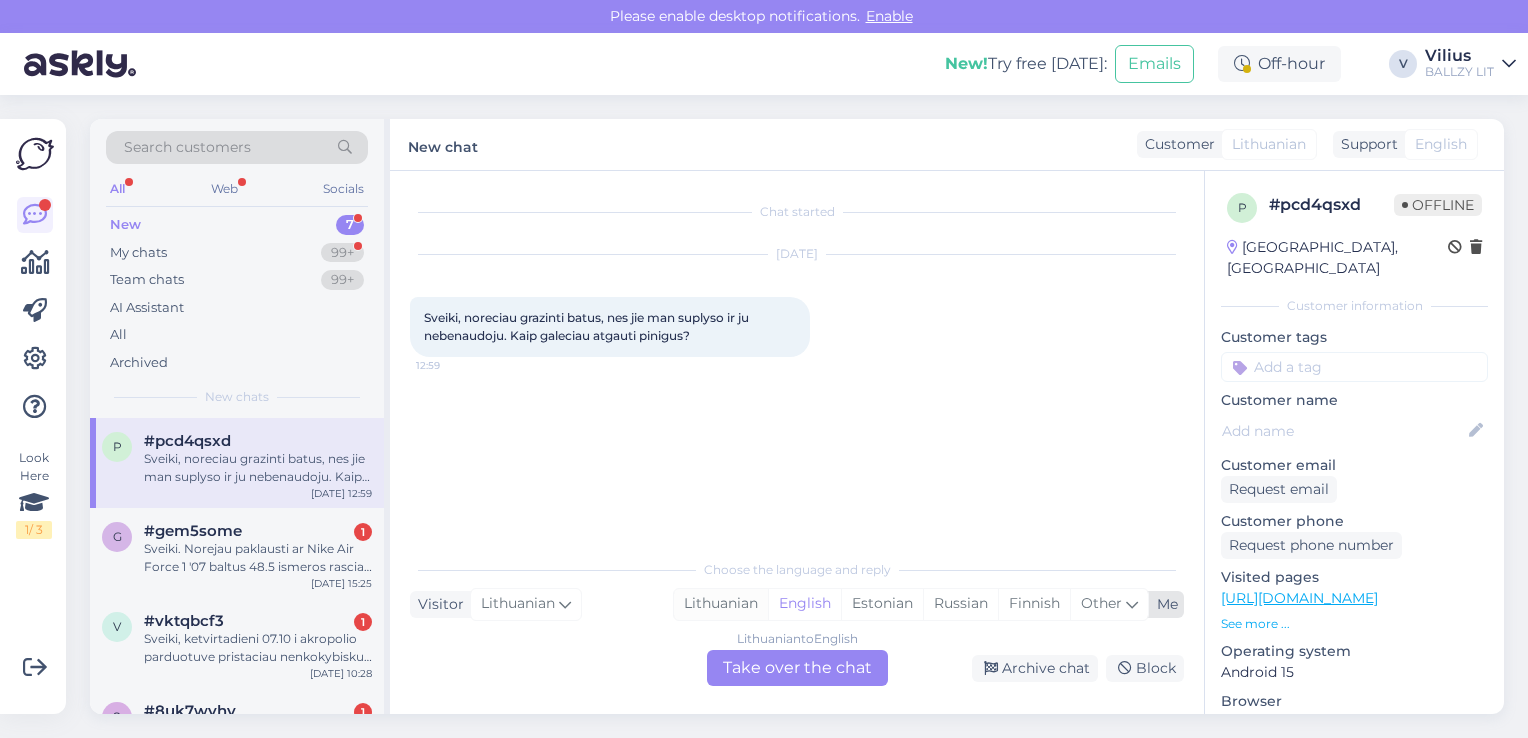 click on "Lithuanian" at bounding box center [721, 604] 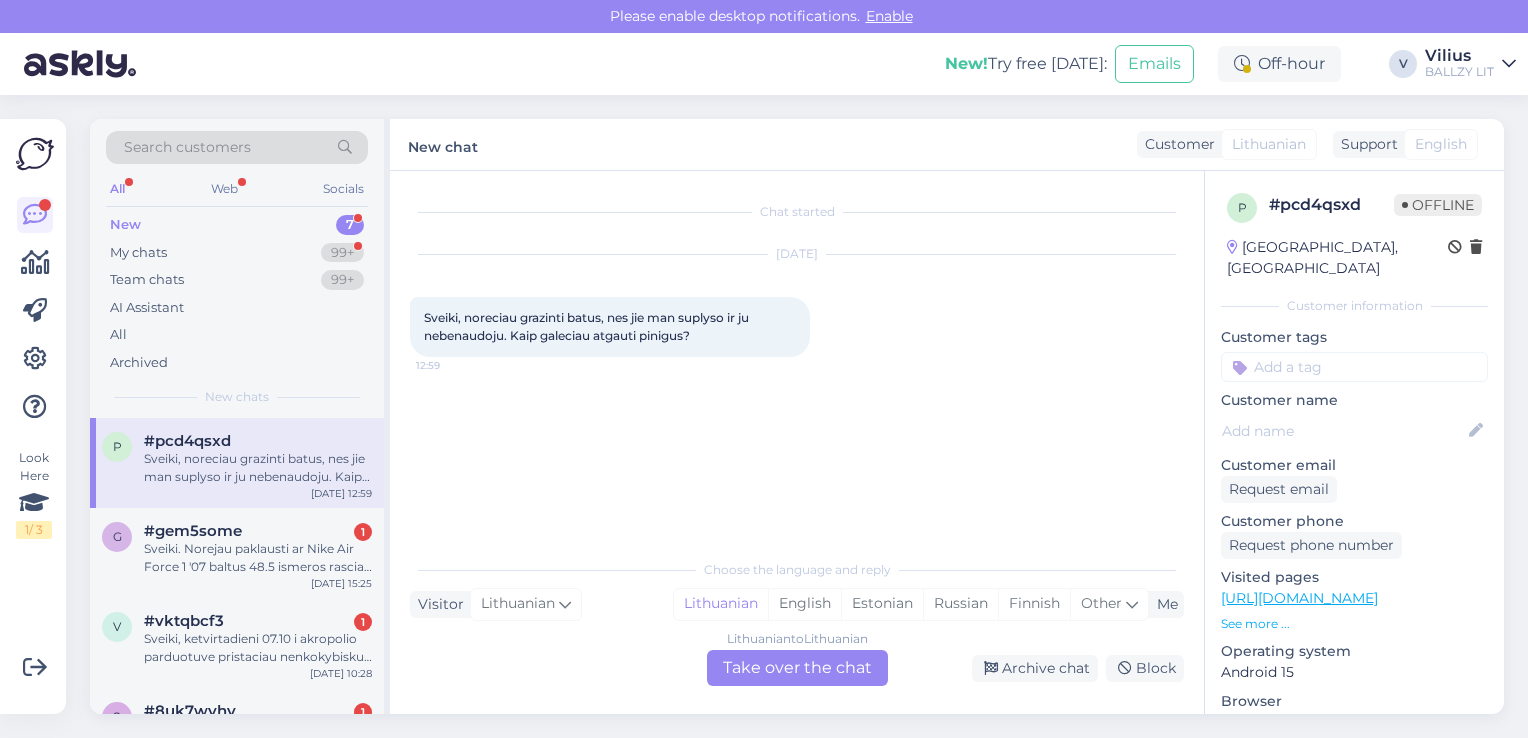 click on "Lithuanian  to  Lithuanian Take over the chat" at bounding box center [797, 668] 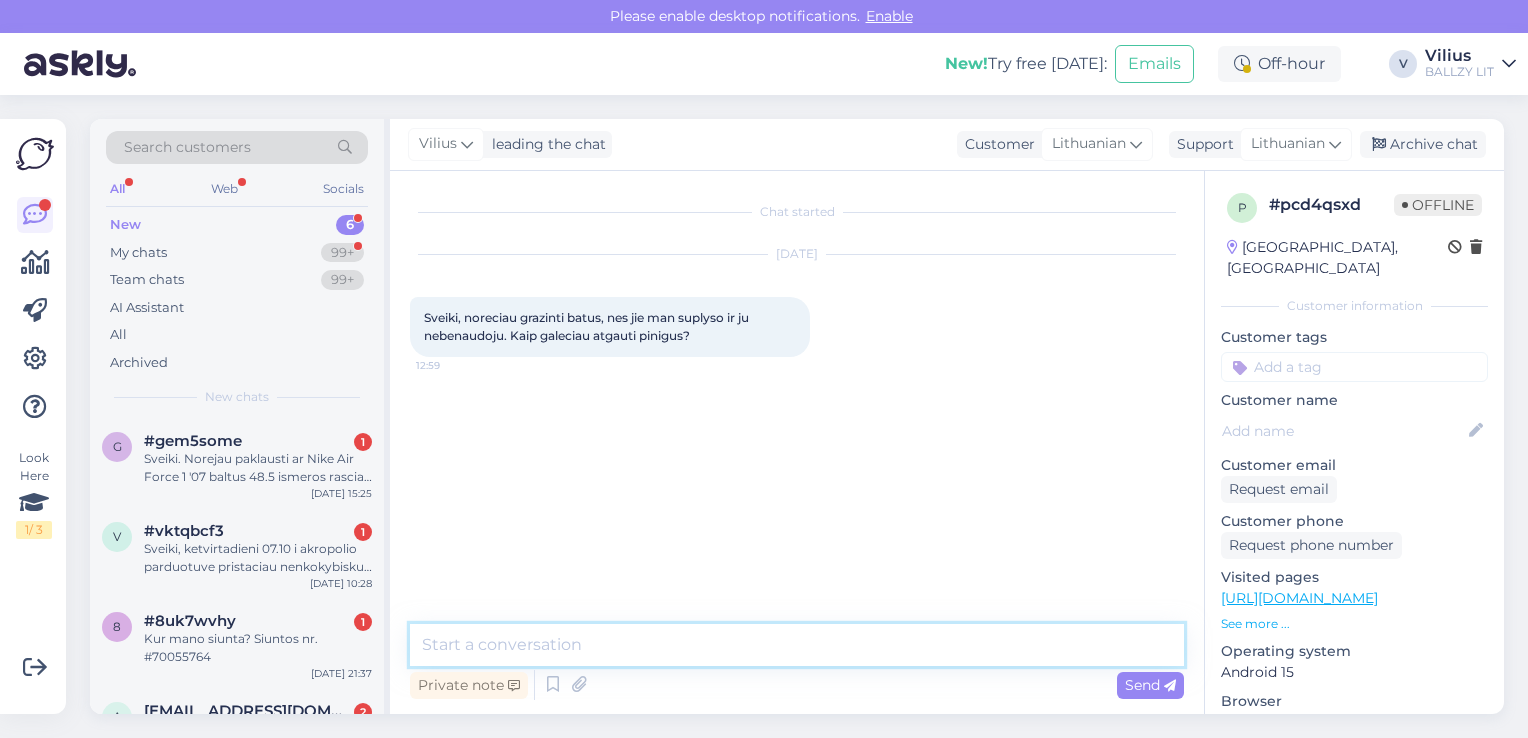 click at bounding box center [797, 645] 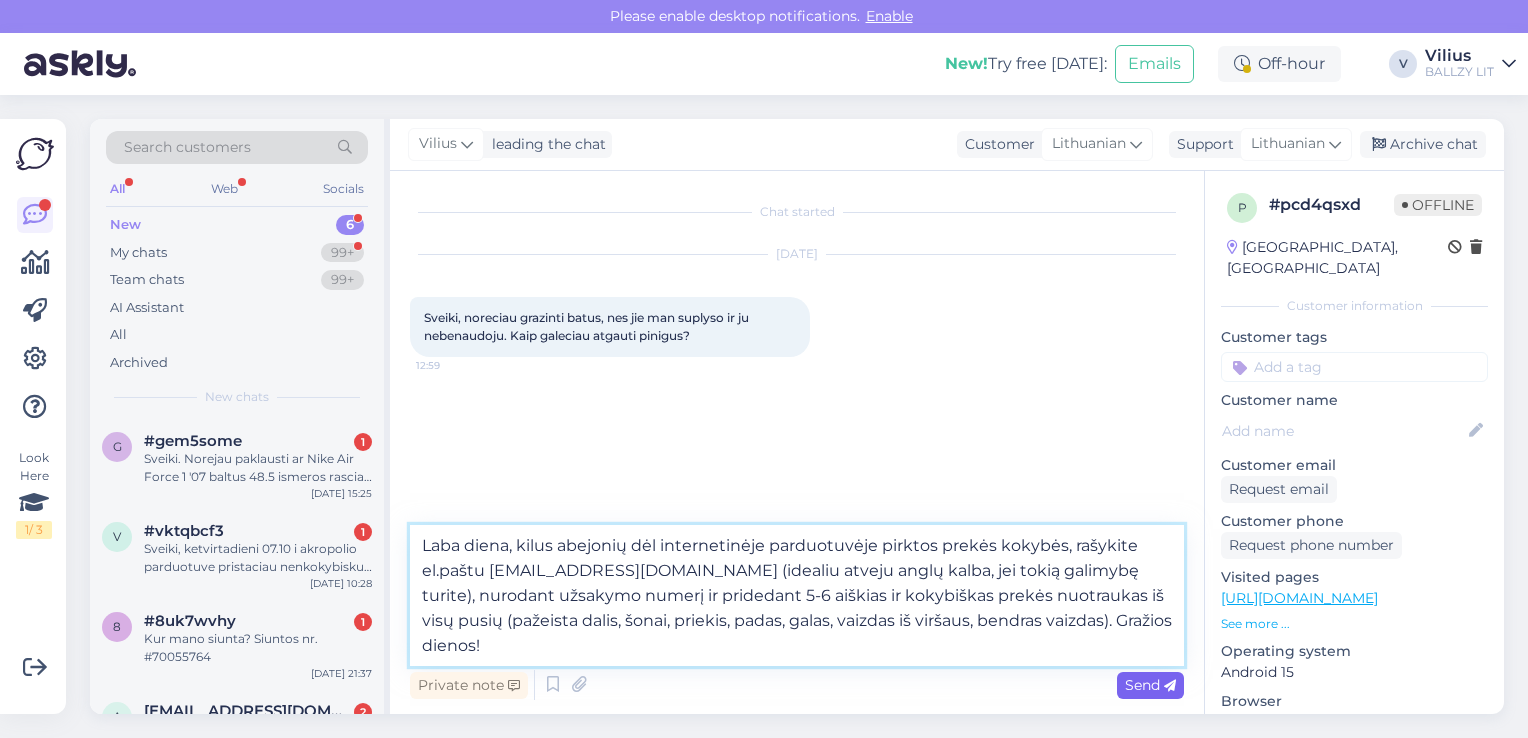 type on "Laba diena, kilus abejonių dėl internetinėje parduotuvėje pirktos prekės kokybės, rašykite el.paštu [EMAIL_ADDRESS][DOMAIN_NAME] (idealiu atveju anglų kalba, jei tokią galimybę turite), nurodant užsakymo numerį ir pridedant 5-6 aiškias ir kokybiškas prekės nuotraukas iš visų pusių (pažeista dalis, šonai, priekis, padas, galas, vaizdas iš viršaus, bendras vaizdas). Gražios dienos!" 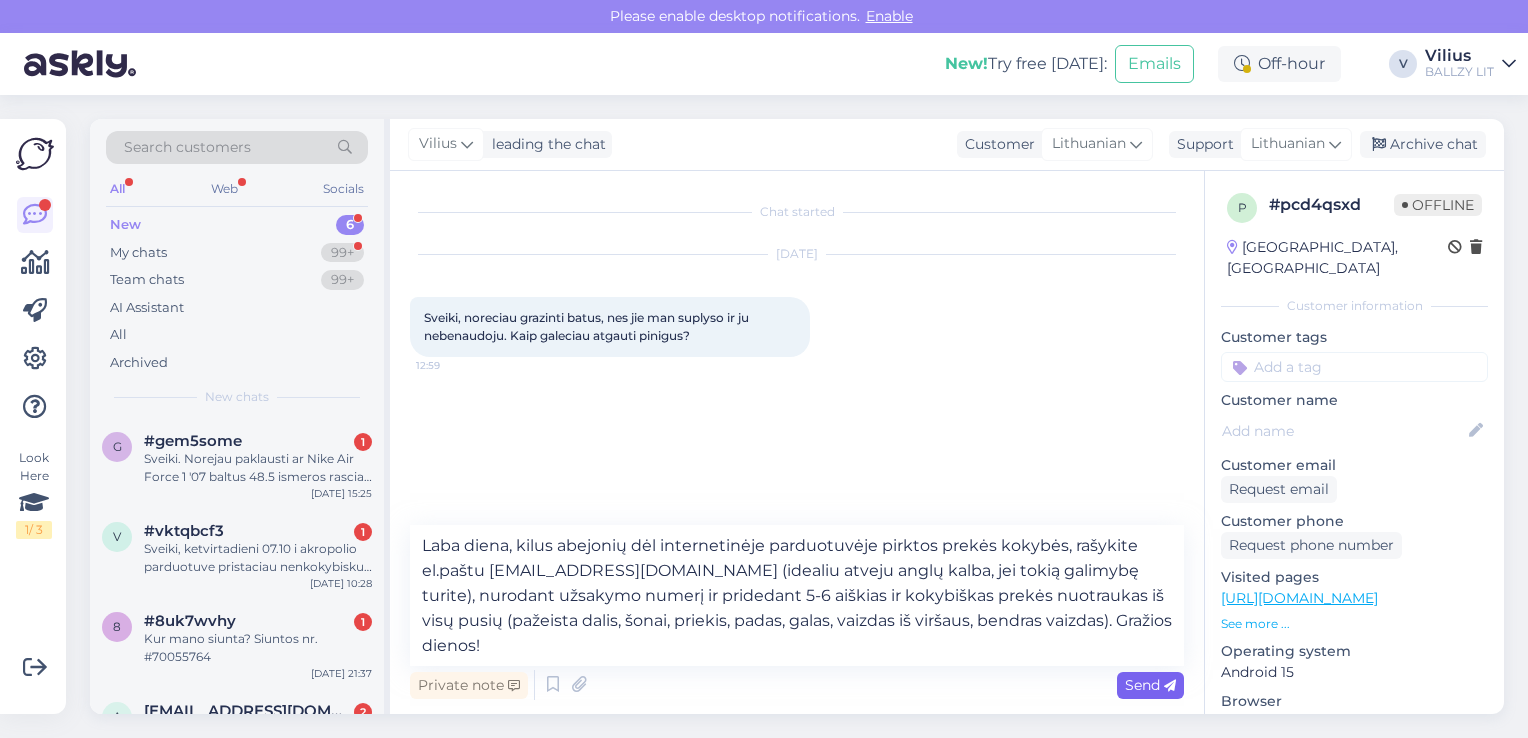 click at bounding box center [1170, 686] 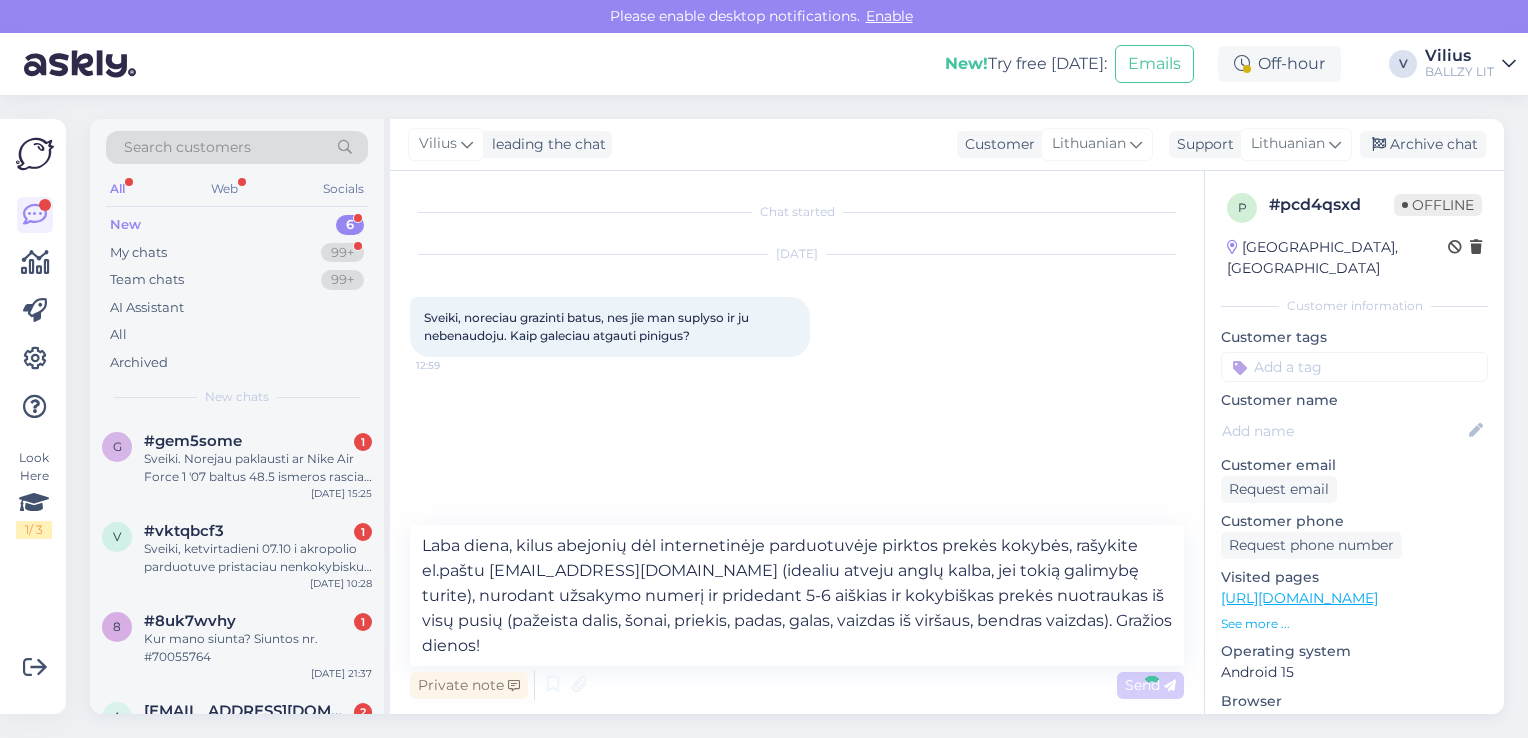 type 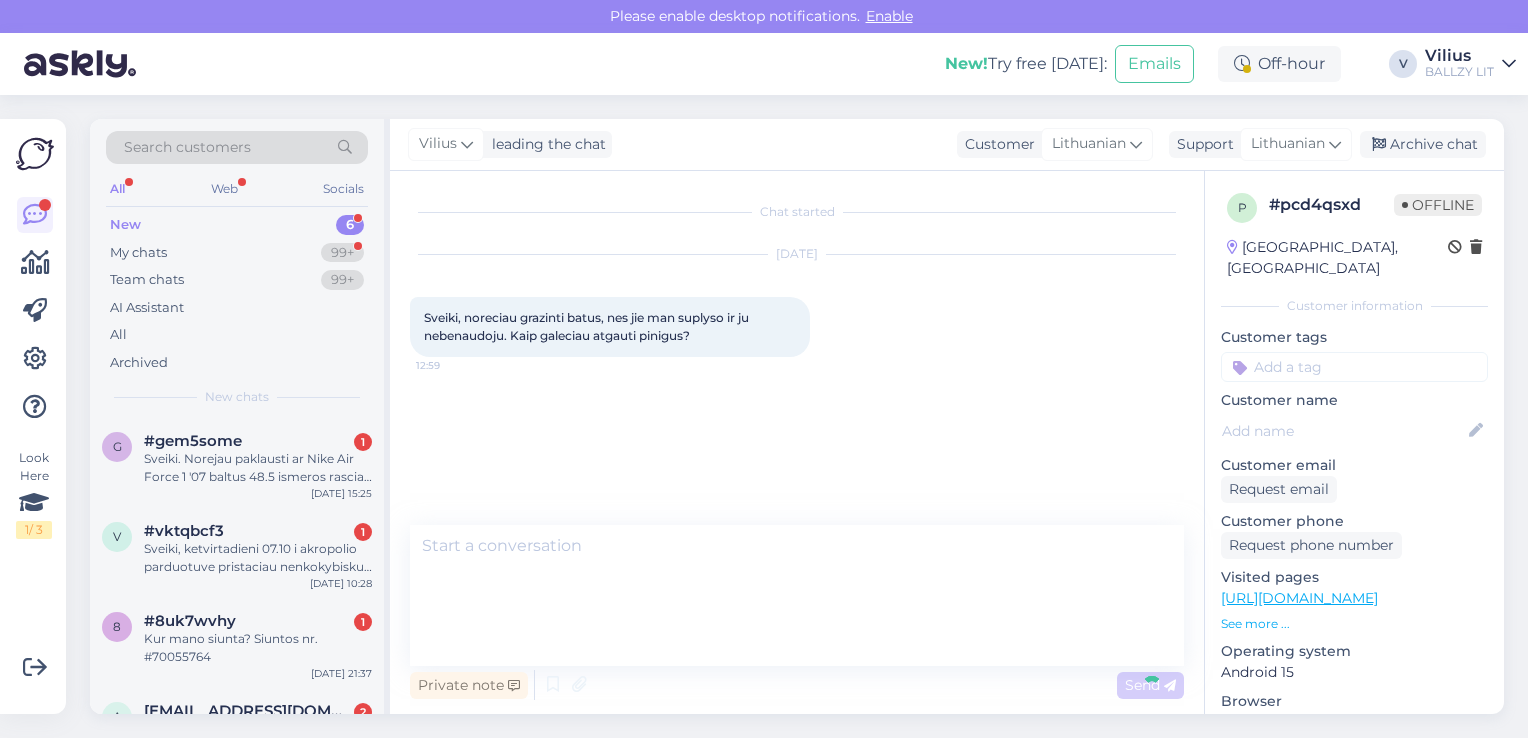 scroll, scrollTop: 8, scrollLeft: 0, axis: vertical 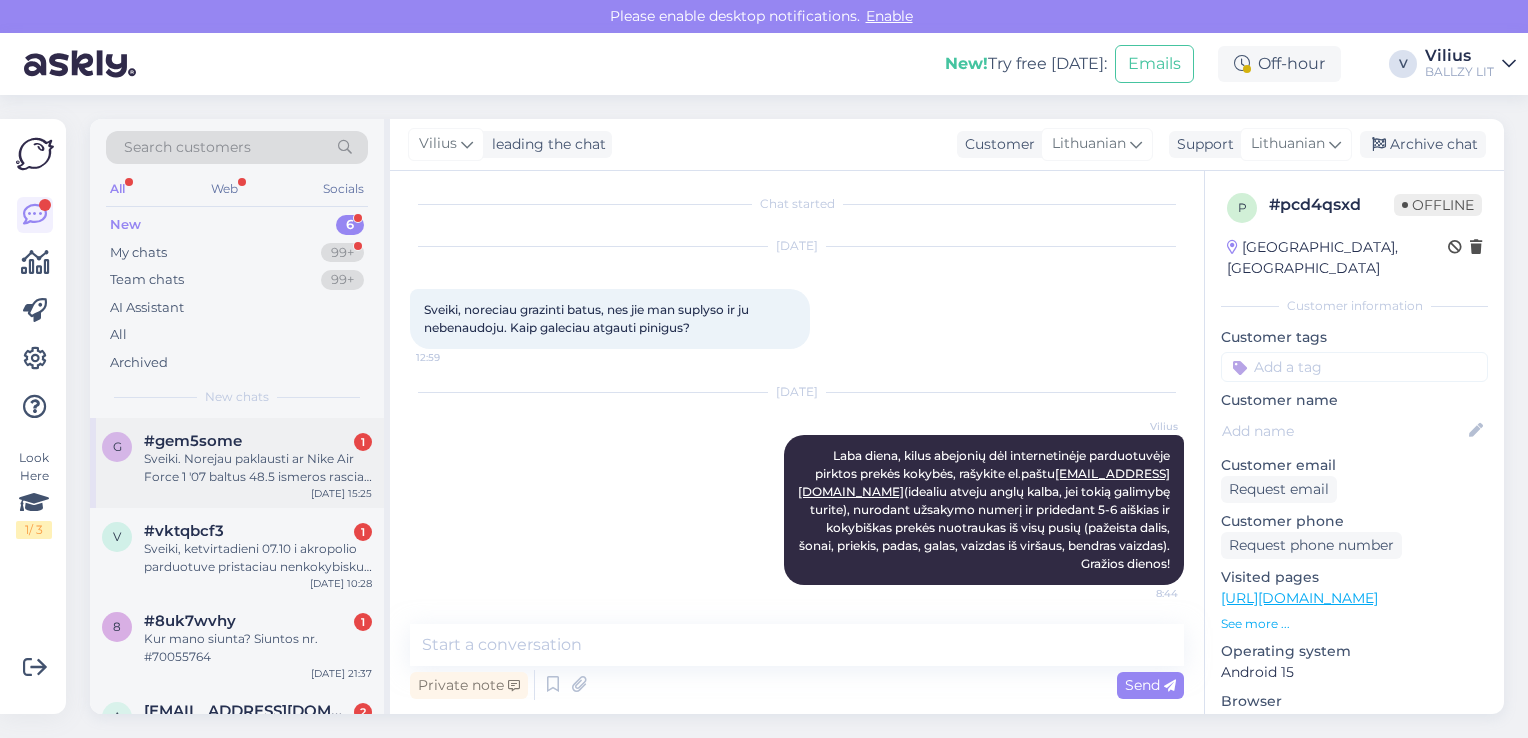 click on "Sveiki. Norejau paklausti ar Nike Air Force 1 '07 baltus 48.5 ismeros rasciau Vilniaus Akropolio Ballzy parduotuveje? :)" at bounding box center [258, 468] 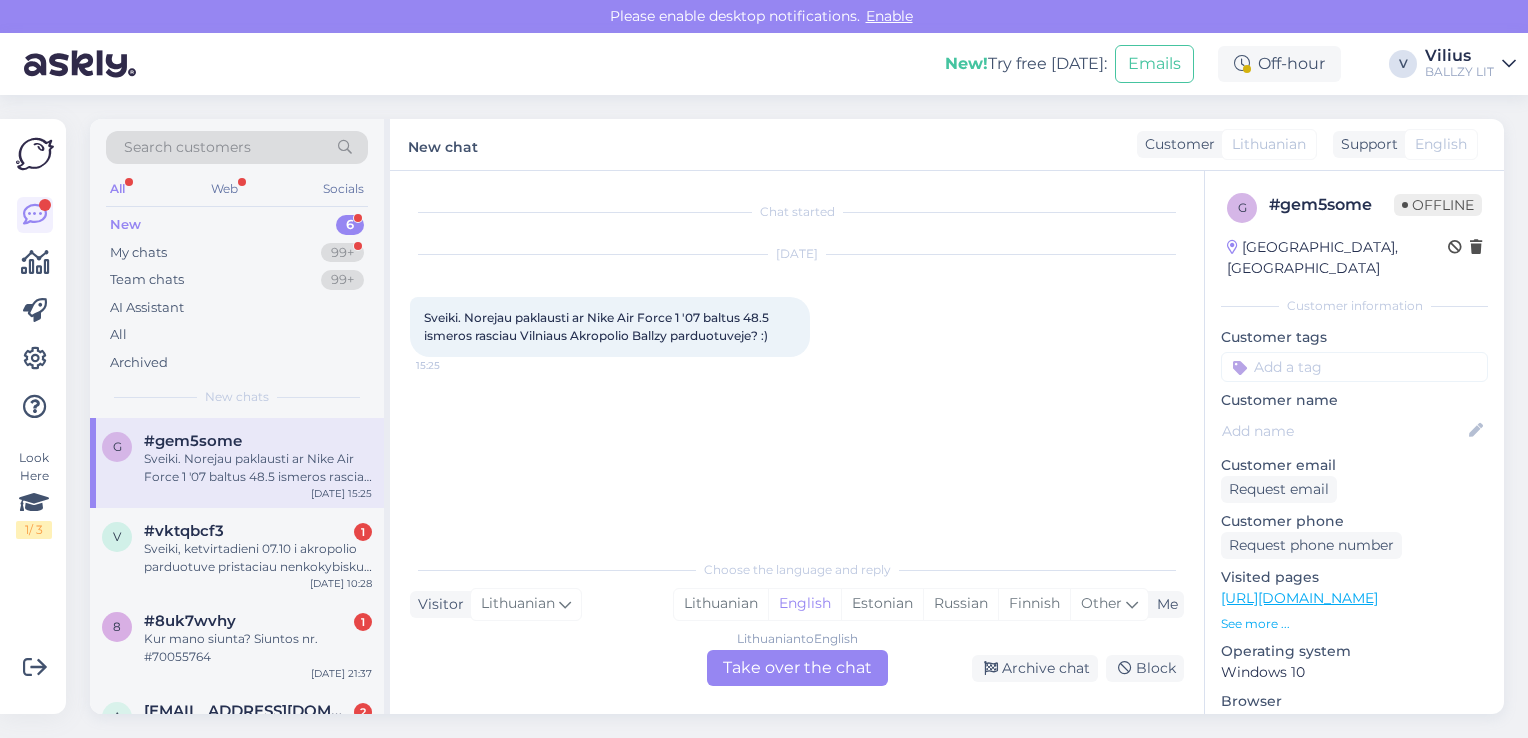 scroll, scrollTop: 0, scrollLeft: 0, axis: both 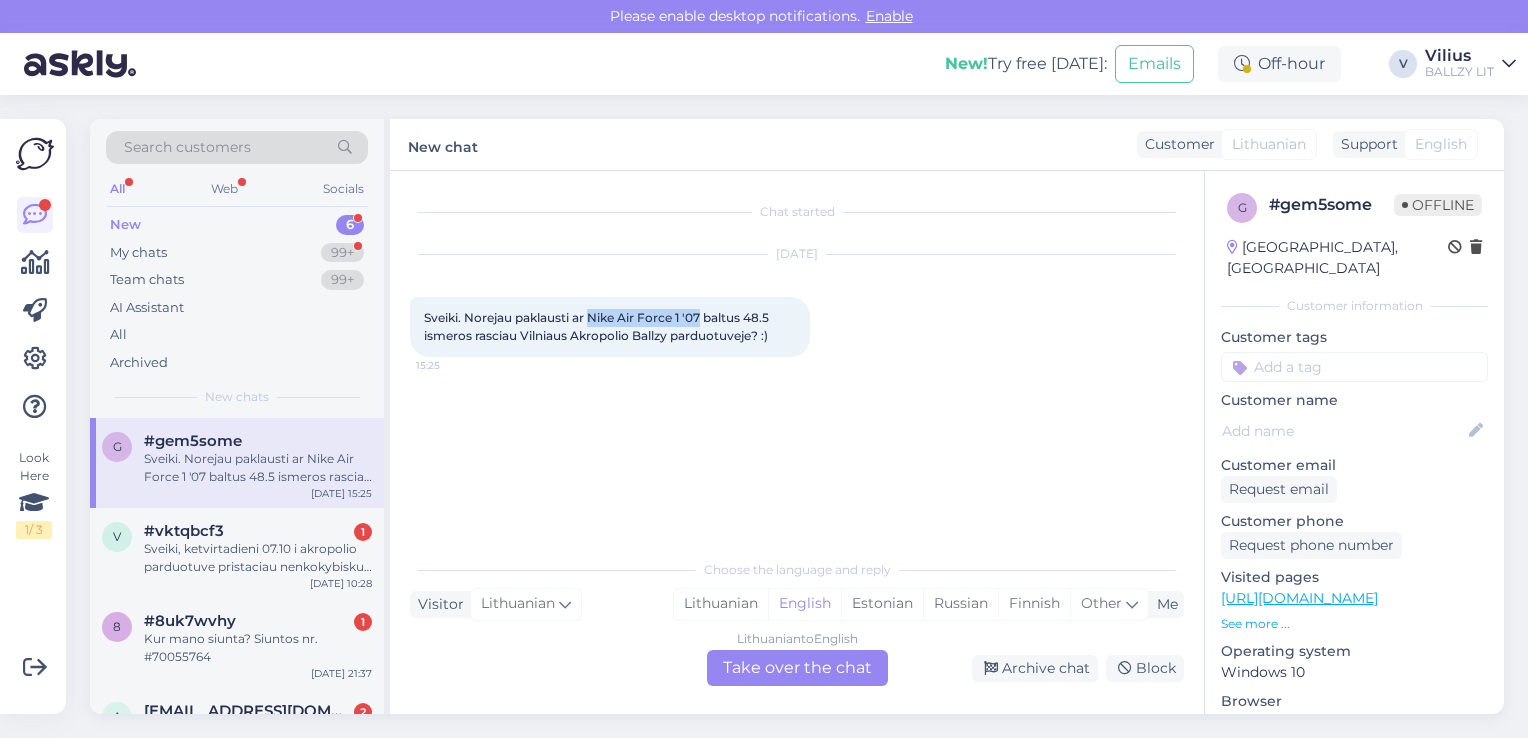 drag, startPoint x: 592, startPoint y: 314, endPoint x: 701, endPoint y: 322, distance: 109.29318 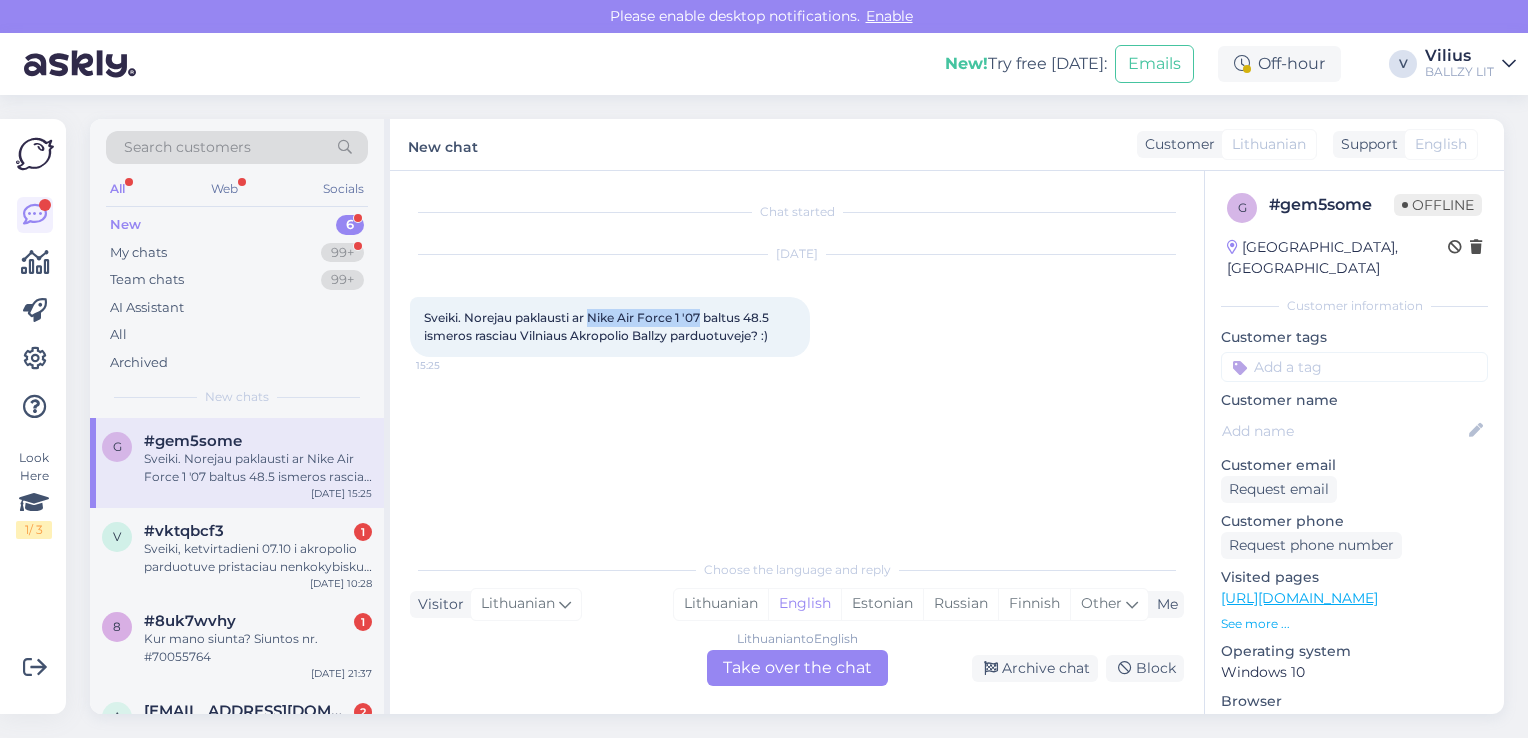click on "Sveiki. Norejau paklausti ar Nike Air Force 1 '07 baltus 48.5 ismeros rasciau Vilniaus Akropolio Ballzy parduotuveje? :)" at bounding box center (598, 326) 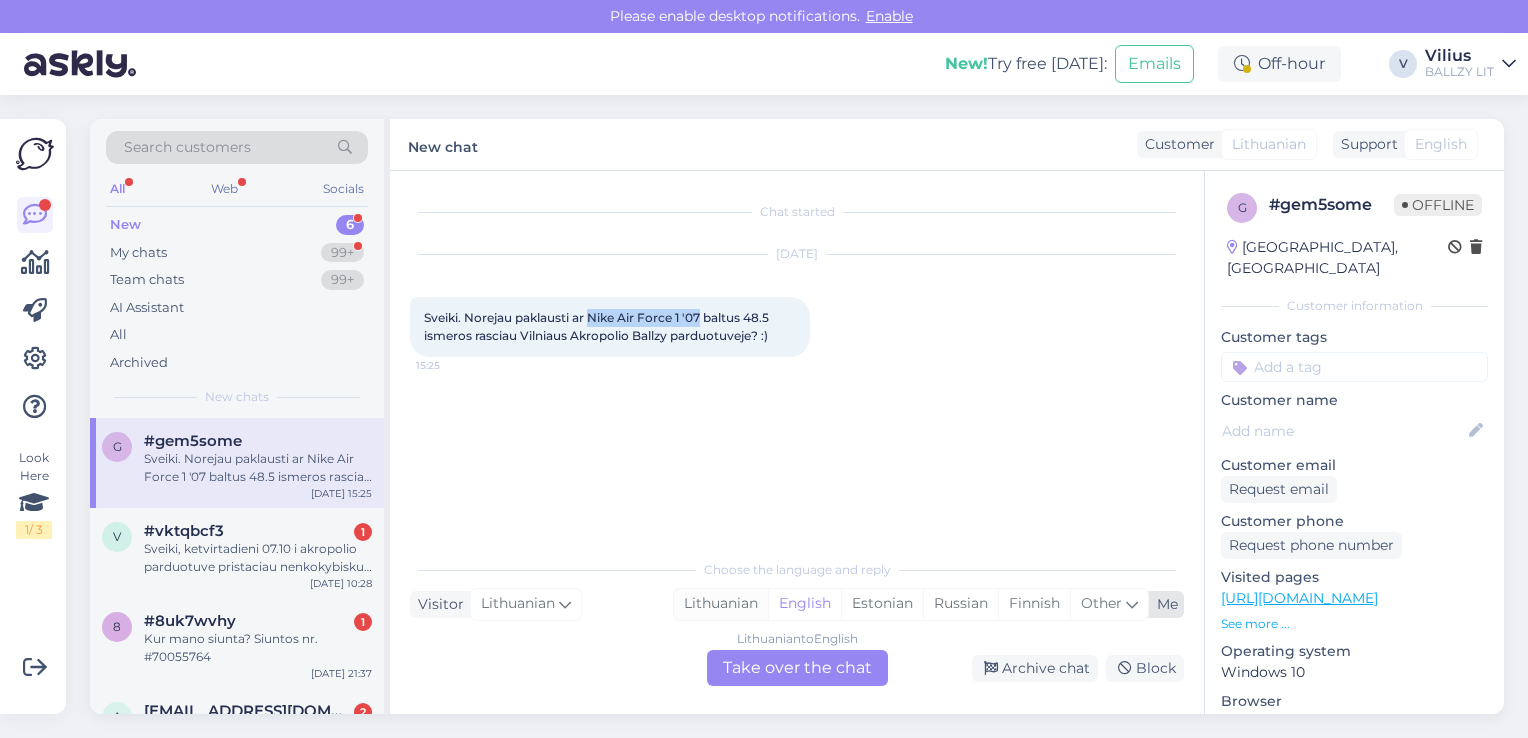 click on "Lithuanian" at bounding box center (721, 604) 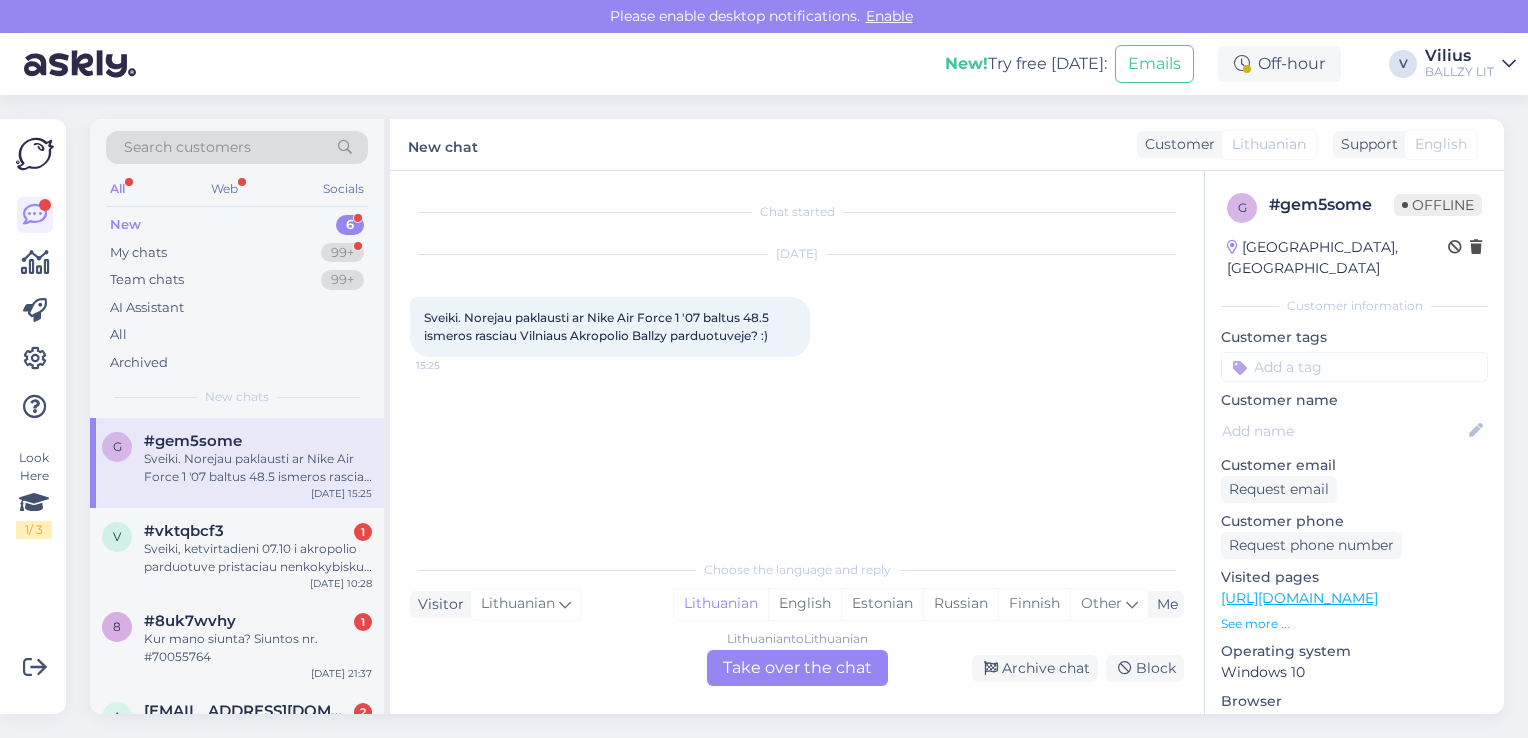 click on "Lithuanian  to  Lithuanian Take over the chat" at bounding box center (797, 668) 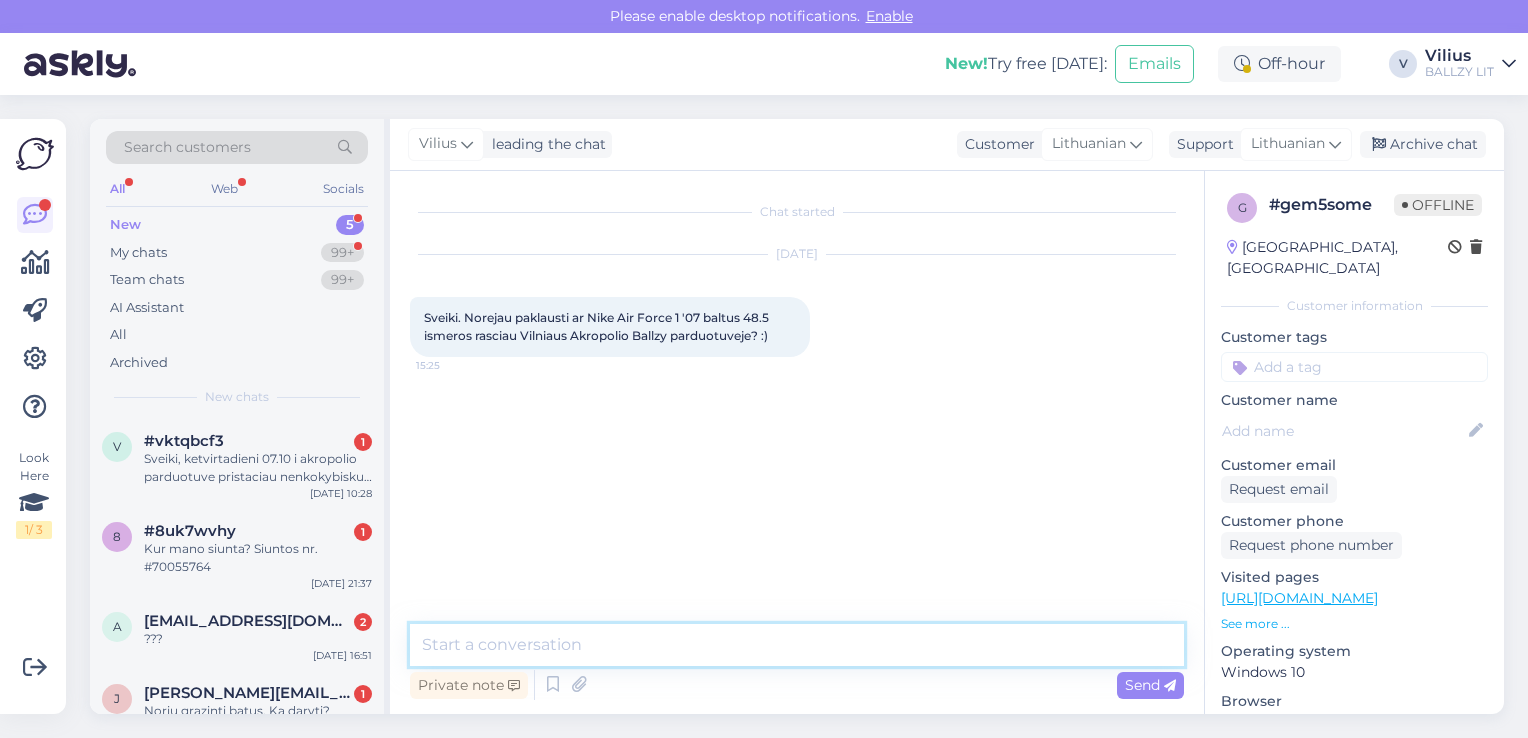 click at bounding box center (797, 645) 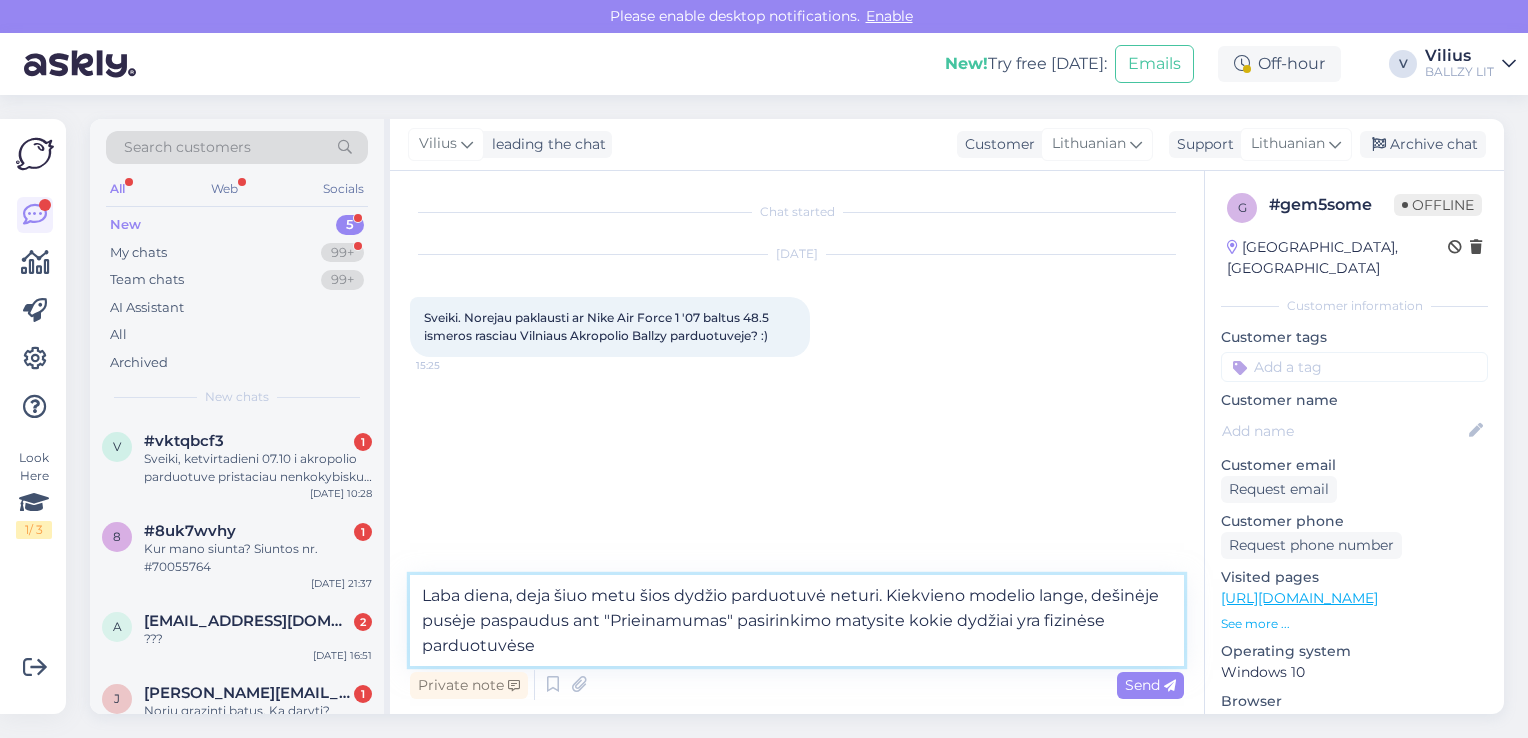 type on "Laba diena, deja šiuo metu šios dydžio parduotuvė neturi. Kiekvieno modelio lange, dešinėje pusėje paspaudus ant "Prieinamumas" pasirinkimo matysite kokie dydžiai yra fizinėse parduotuvėse." 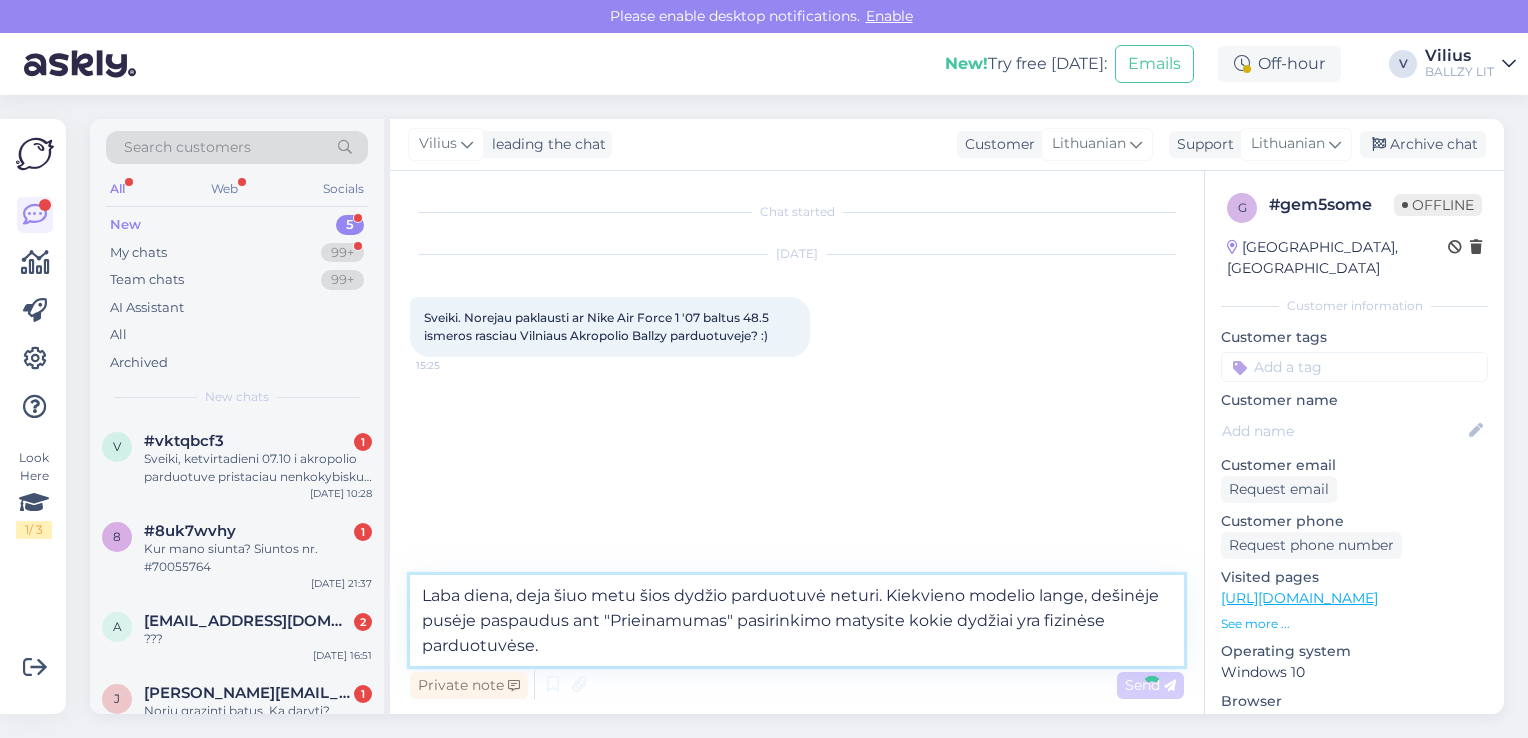 type 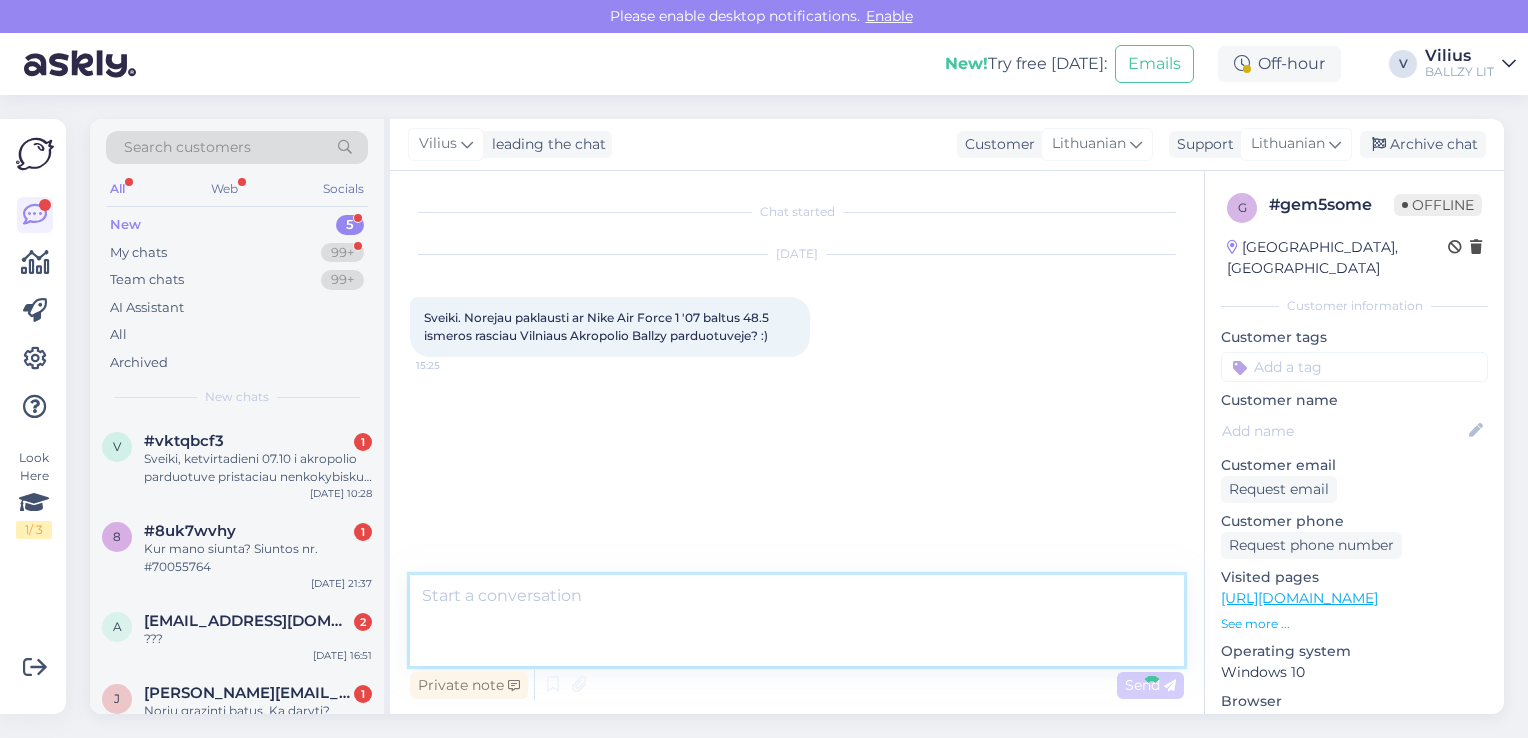 scroll, scrollTop: 0, scrollLeft: 0, axis: both 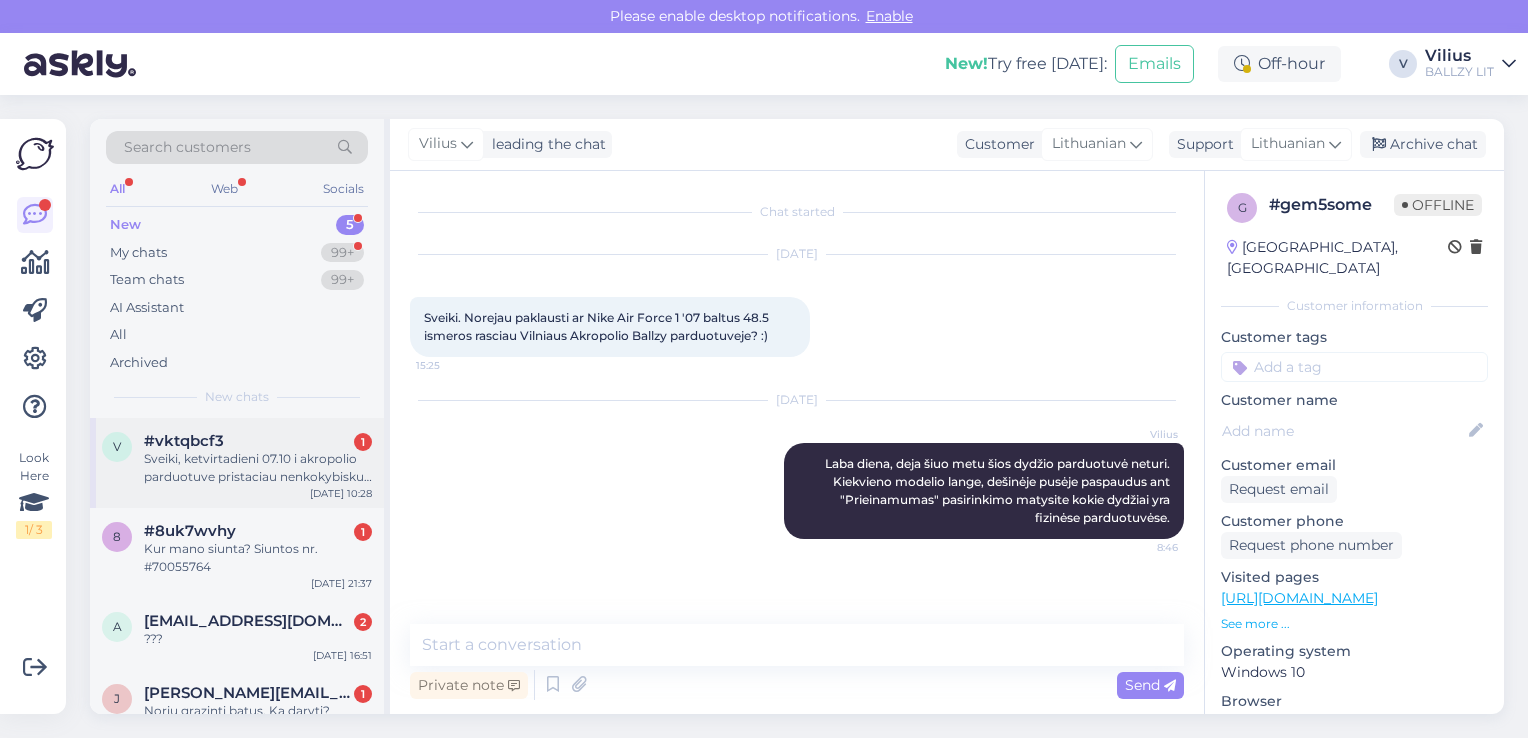 click on "Sveiki, ketvirtadieni 07.10 i akropolio parduotuve pristaciau nenkokybiskus batus expertizei, noreciau atsakymo sulaukti iki antradienio, nes vel isvykstu is lietuvos. Ar bus?" at bounding box center [258, 468] 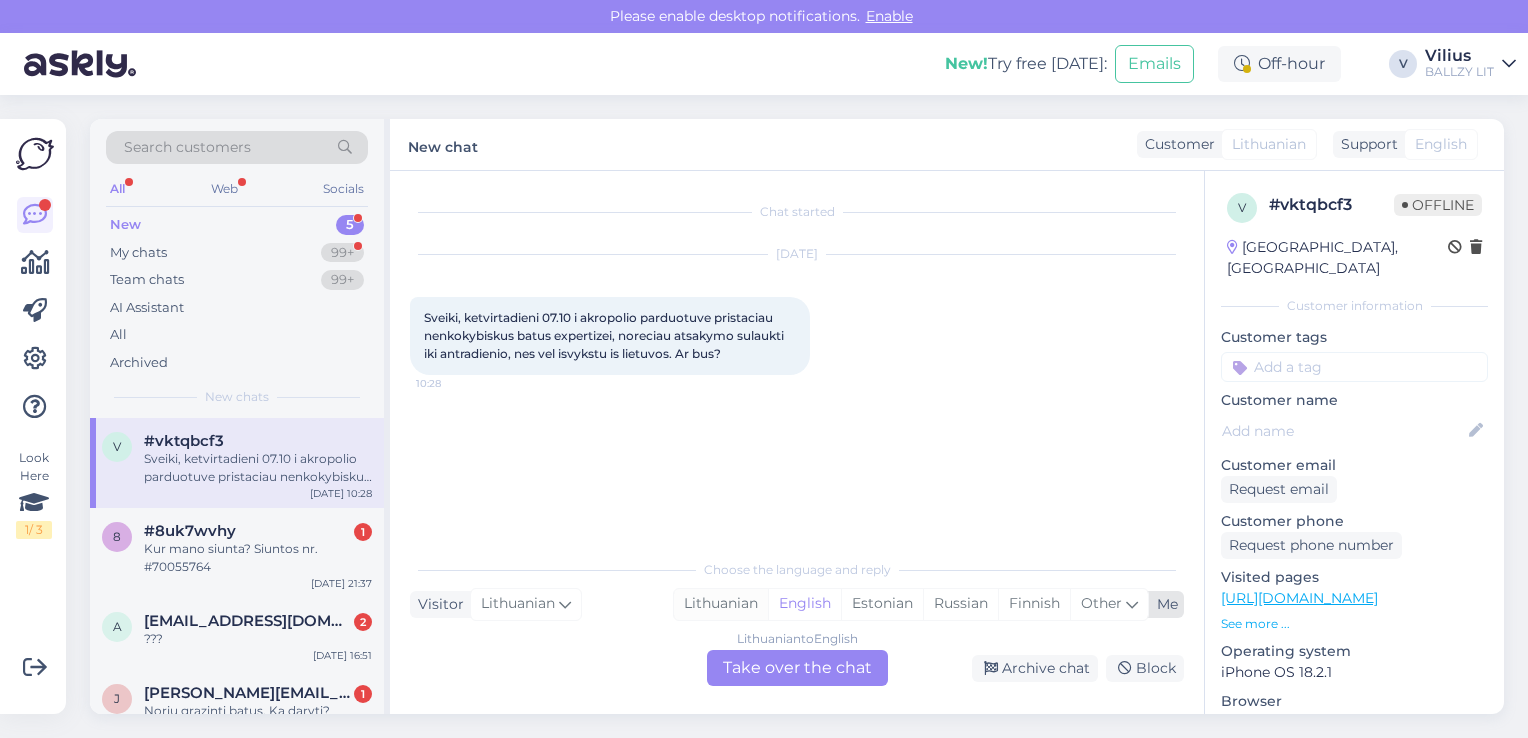 click on "Lithuanian" at bounding box center [721, 604] 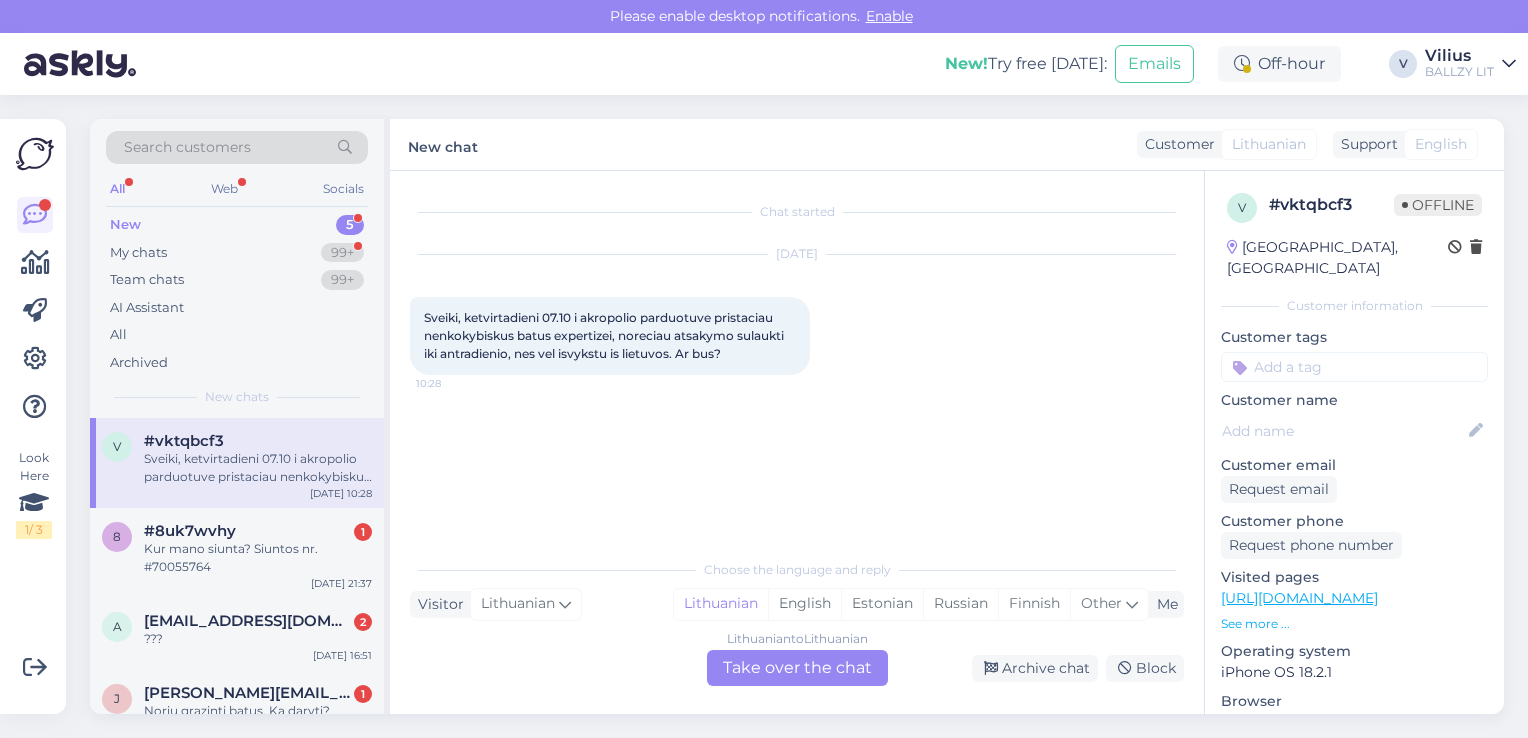 click on "Lithuanian  to  Lithuanian Take over the chat" at bounding box center (797, 668) 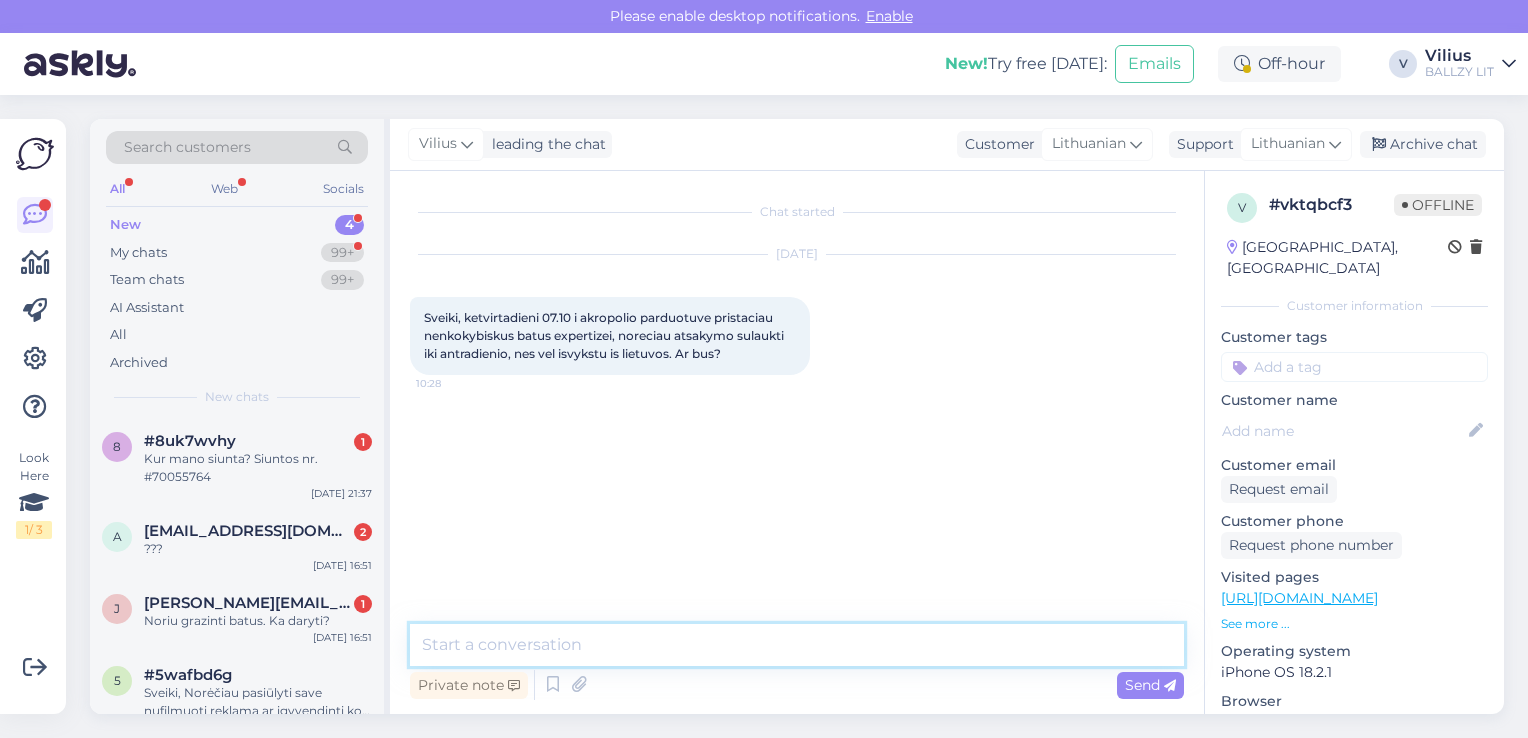 click at bounding box center [797, 645] 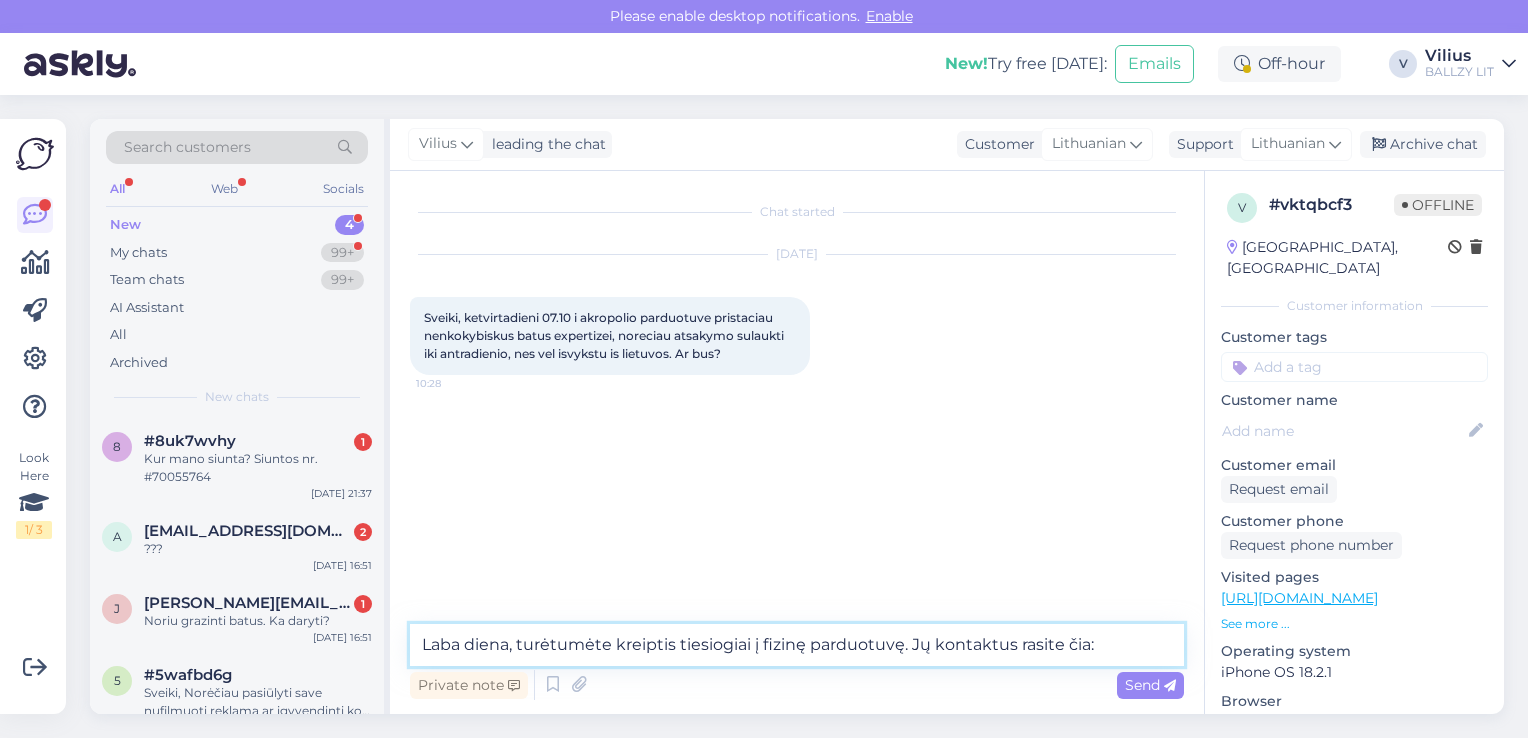 paste on "[URL][DOMAIN_NAME]" 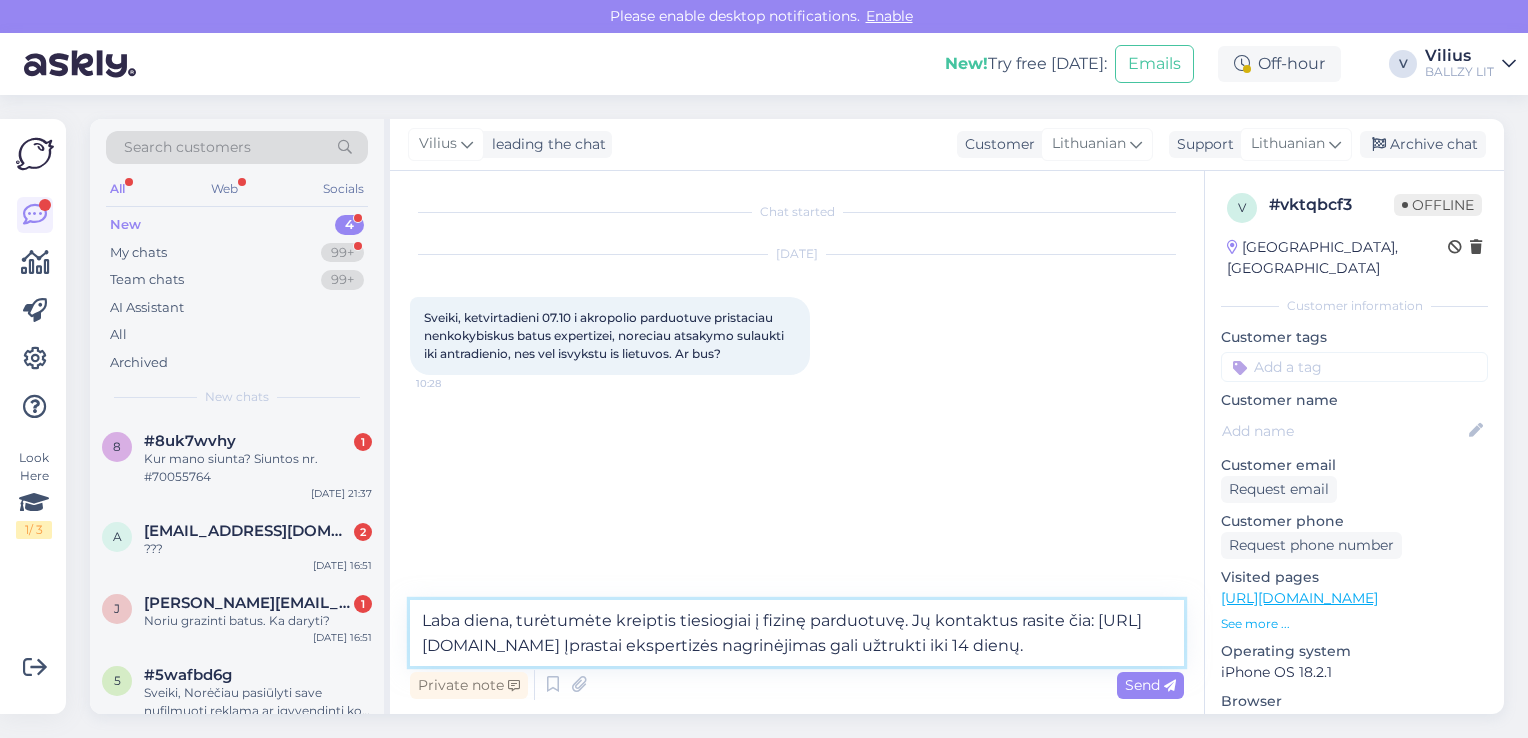 click on "Laba diena, turėtumėte kreiptis tiesiogiai į fizinę parduotuvę. Jų kontaktus rasite čia: [URL][DOMAIN_NAME] Įprastai ekspertizės nagrinėjimas gali užtrukti iki 14 dienų." at bounding box center [797, 633] 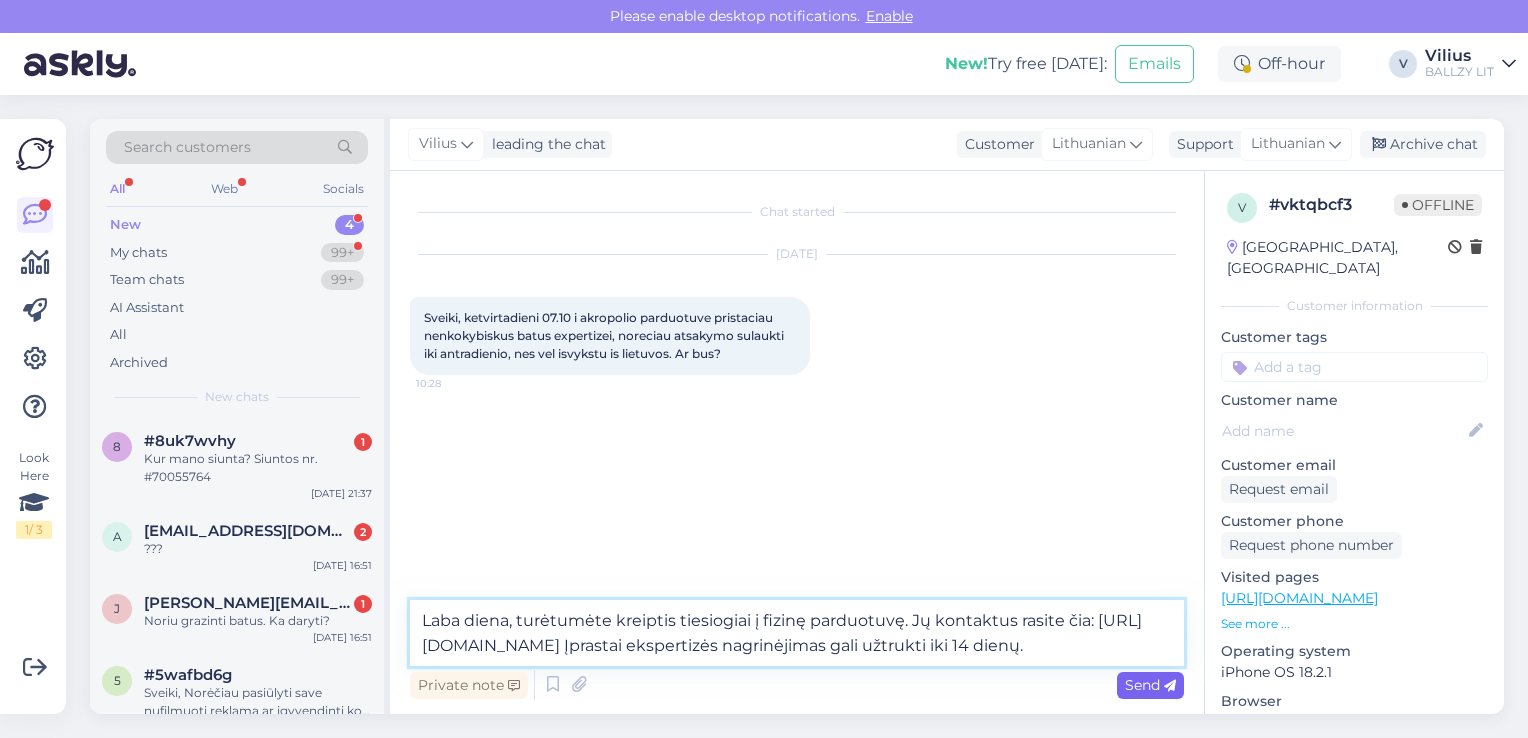 type on "Laba diena, turėtumėte kreiptis tiesiogiai į fizinę parduotuvę. Jų kontaktus rasite čia: [URL][DOMAIN_NAME] Įprastai ekspertizės nagrinėjimas gali užtrukti iki 14 dienų." 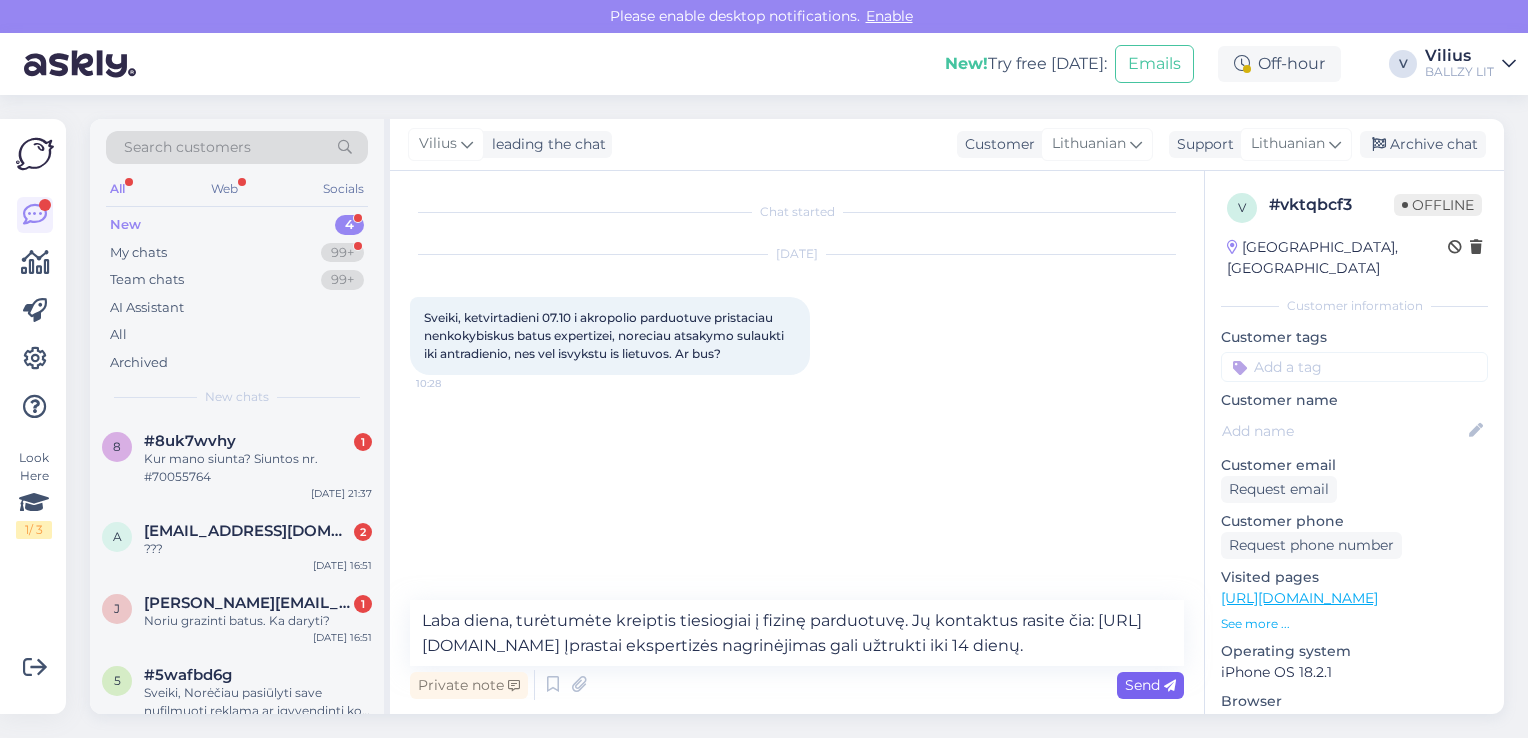 click on "Send" at bounding box center (1150, 685) 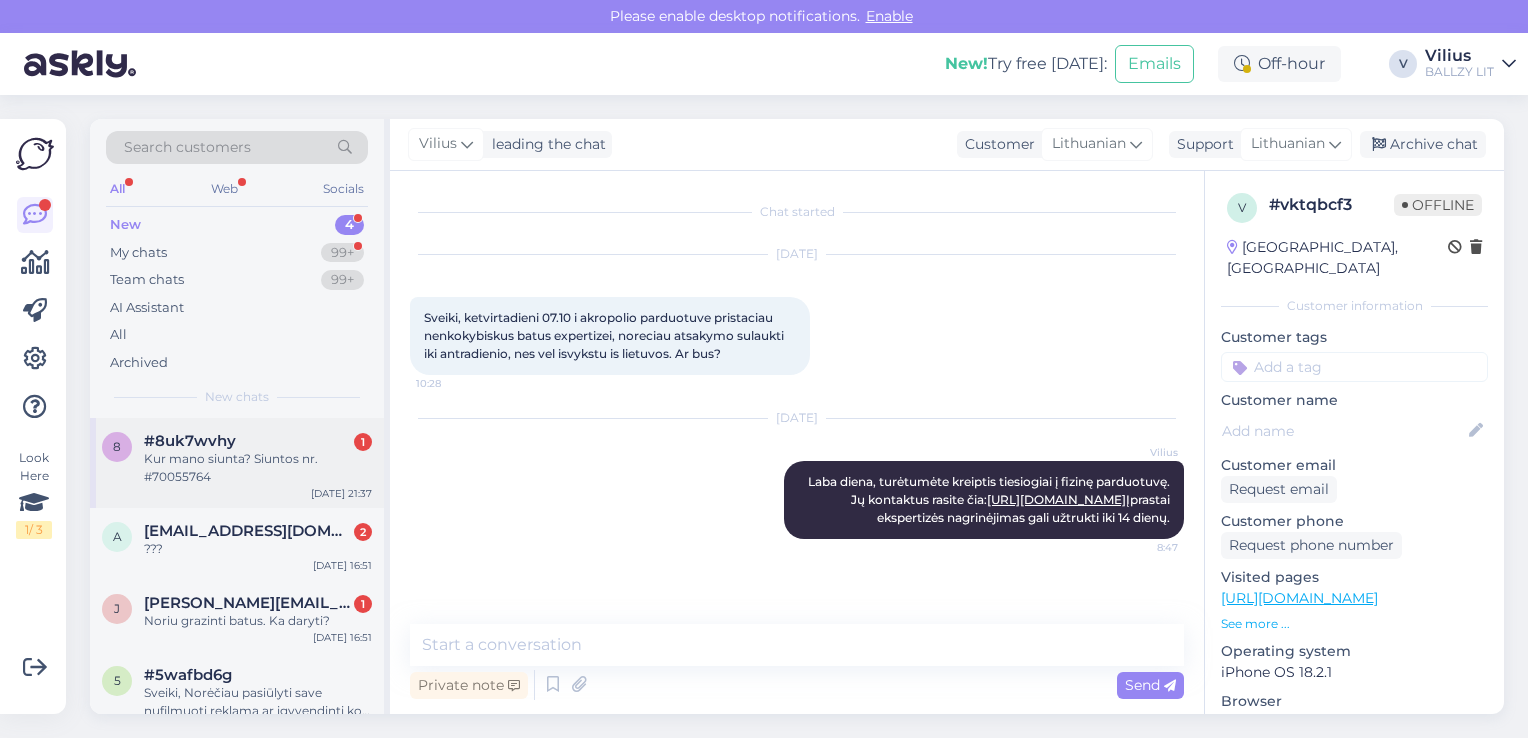 click on "Kur mano siunta? Siuntos nr. #70055764" at bounding box center [258, 468] 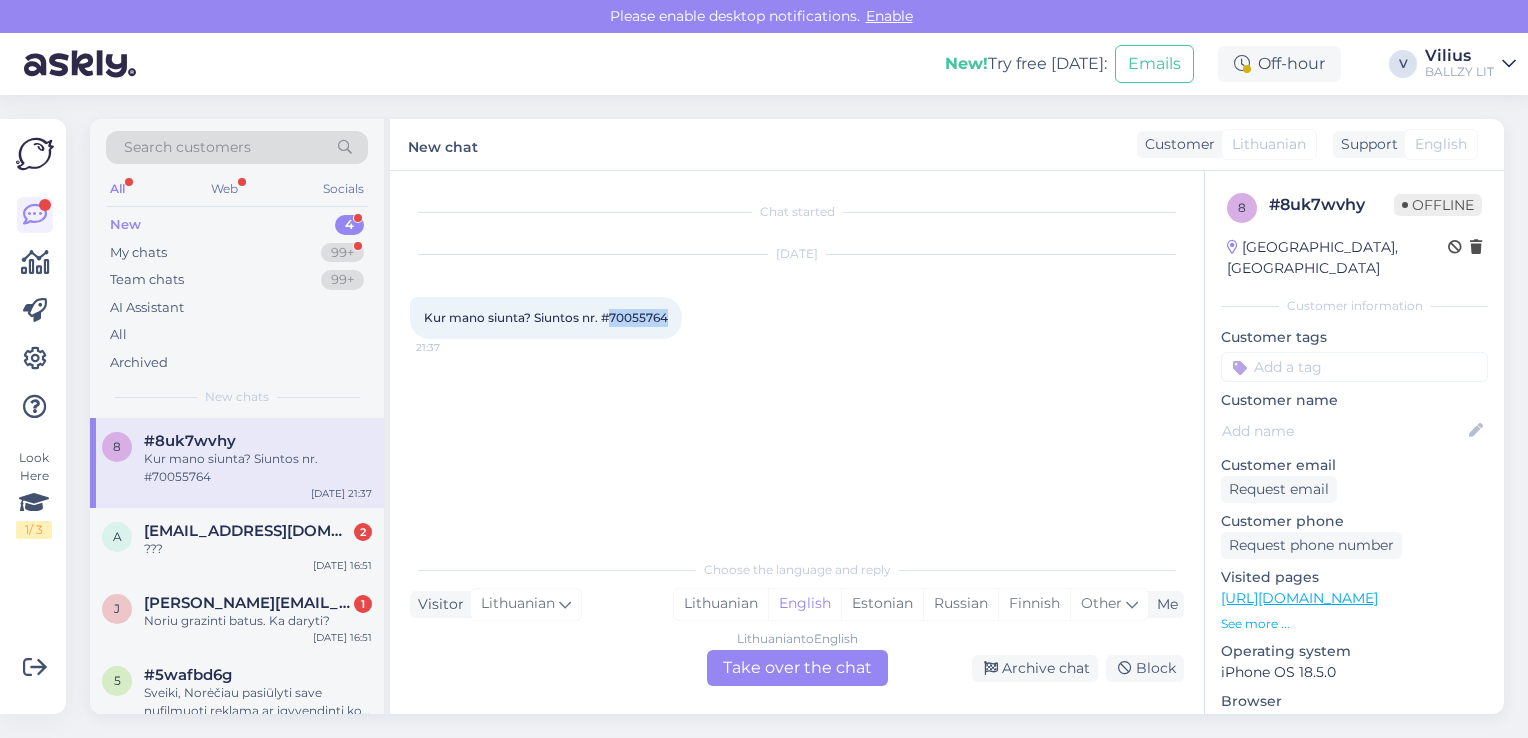 drag, startPoint x: 611, startPoint y: 320, endPoint x: 669, endPoint y: 315, distance: 58.21512 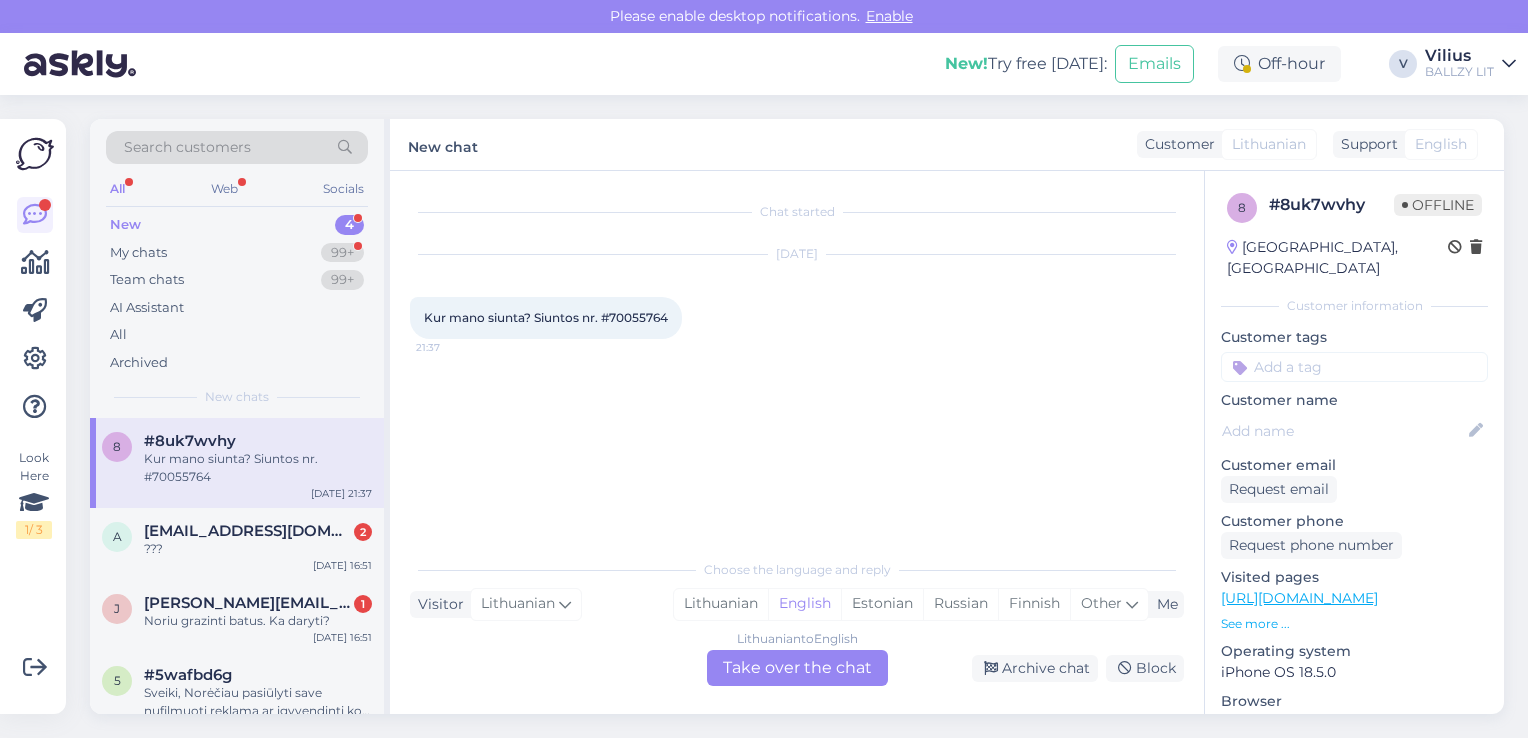 click on "Lithuanian  to  English Take over the chat" at bounding box center (797, 668) 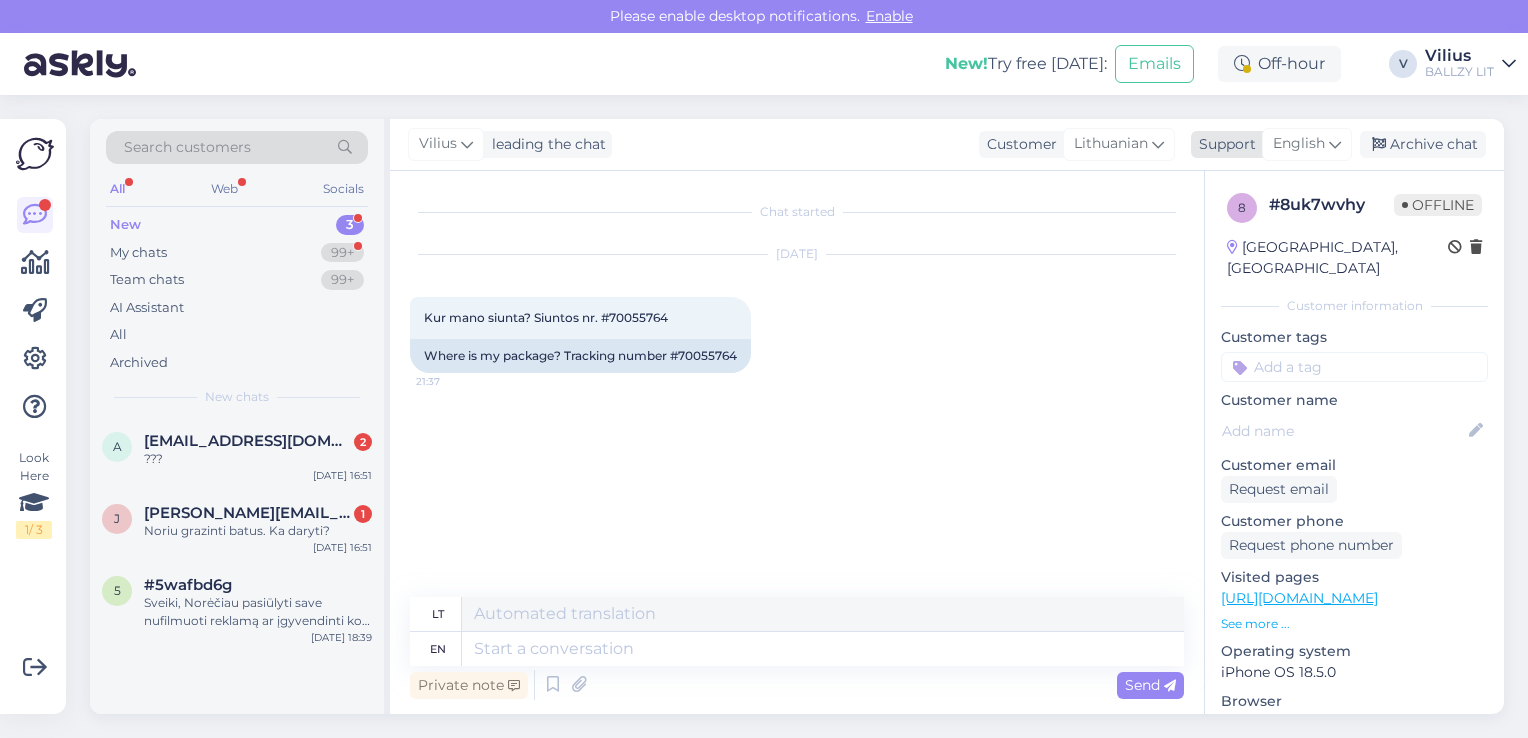 click on "English" at bounding box center [1299, 144] 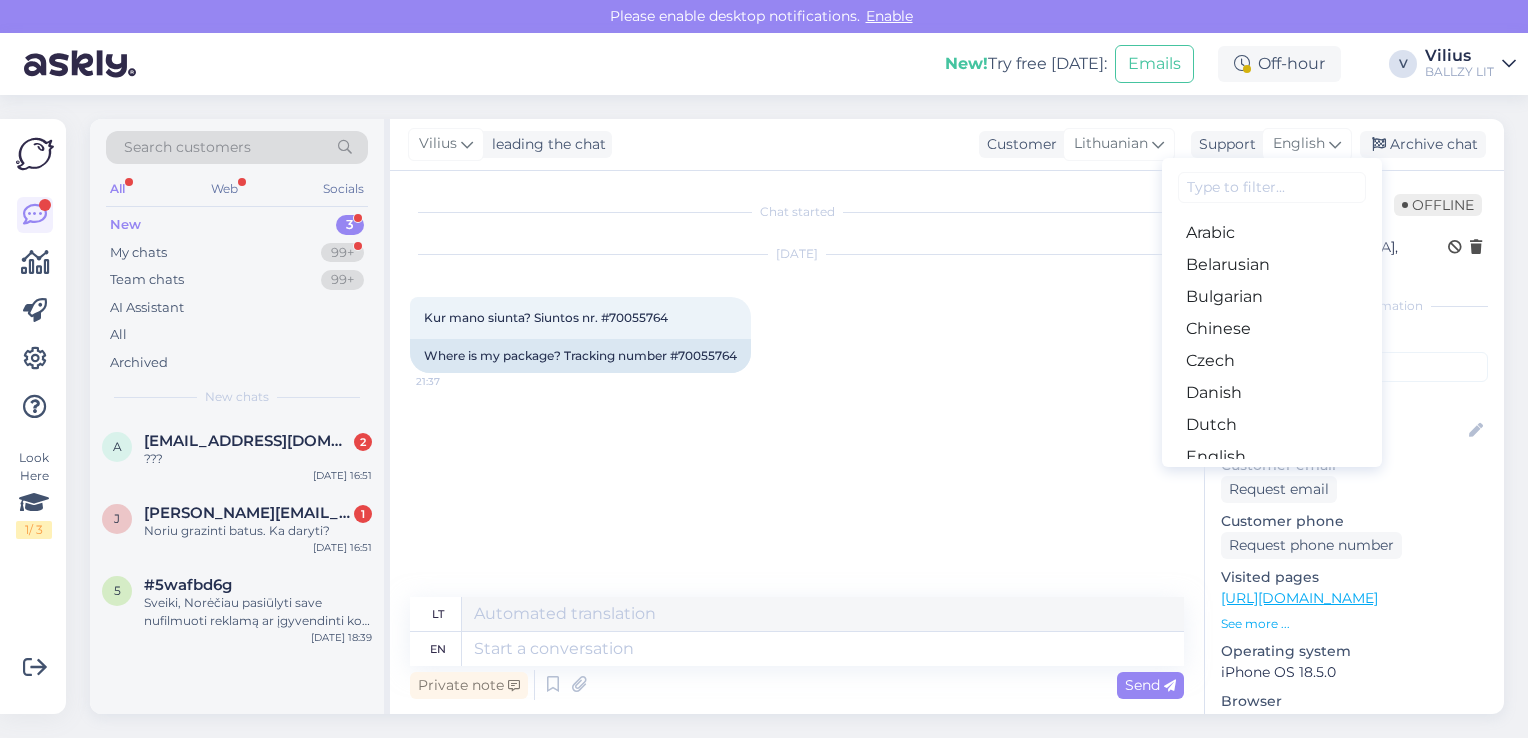 type on "o" 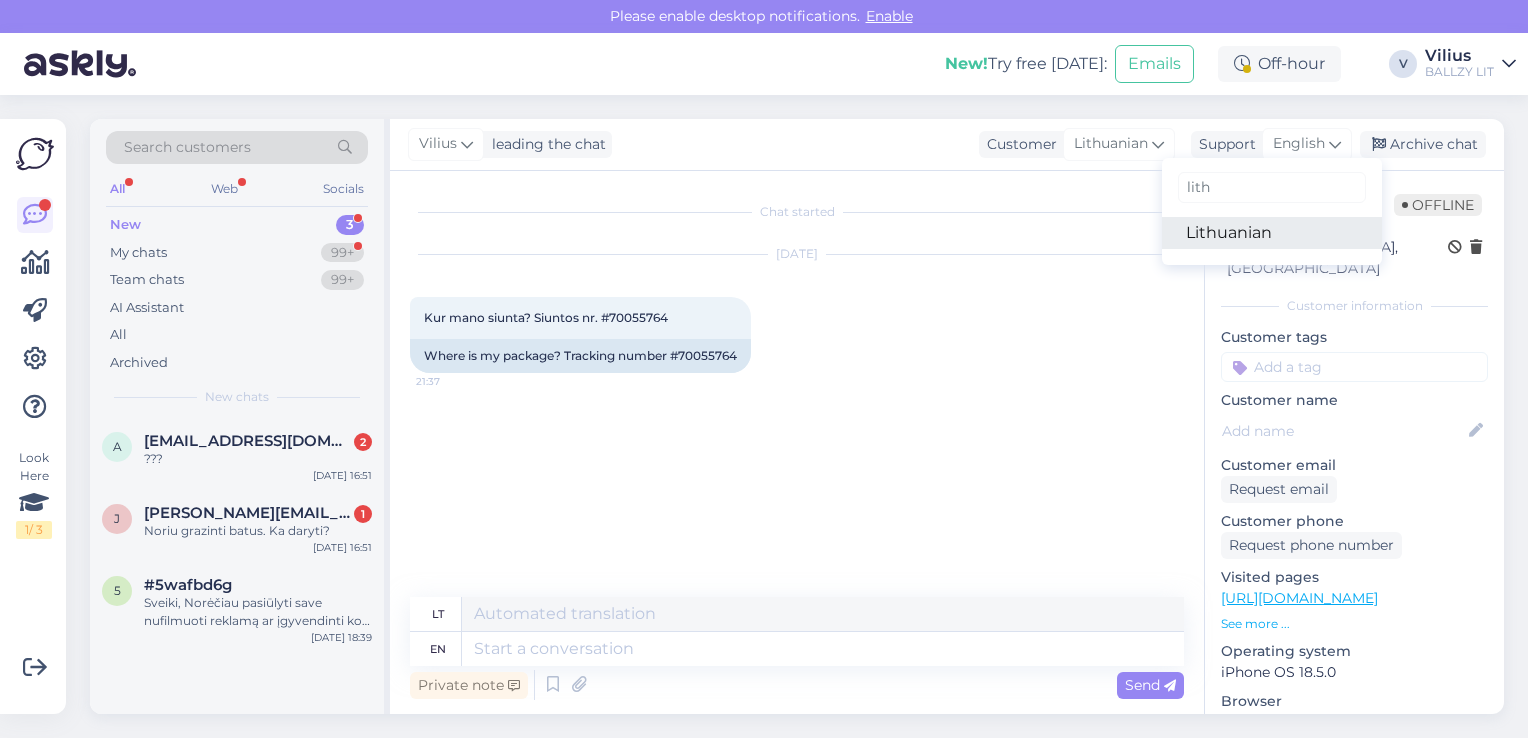 type on "lith" 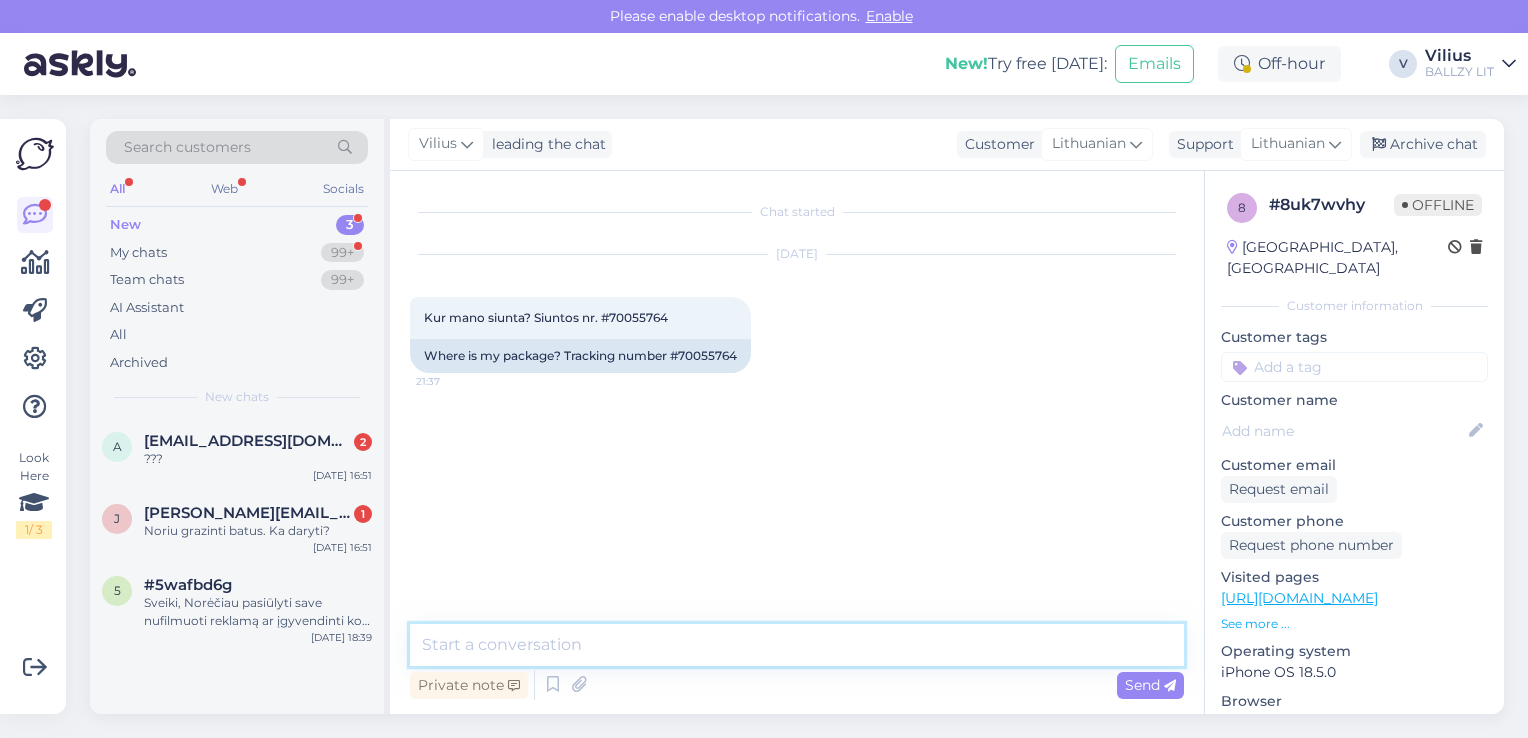 click at bounding box center [797, 645] 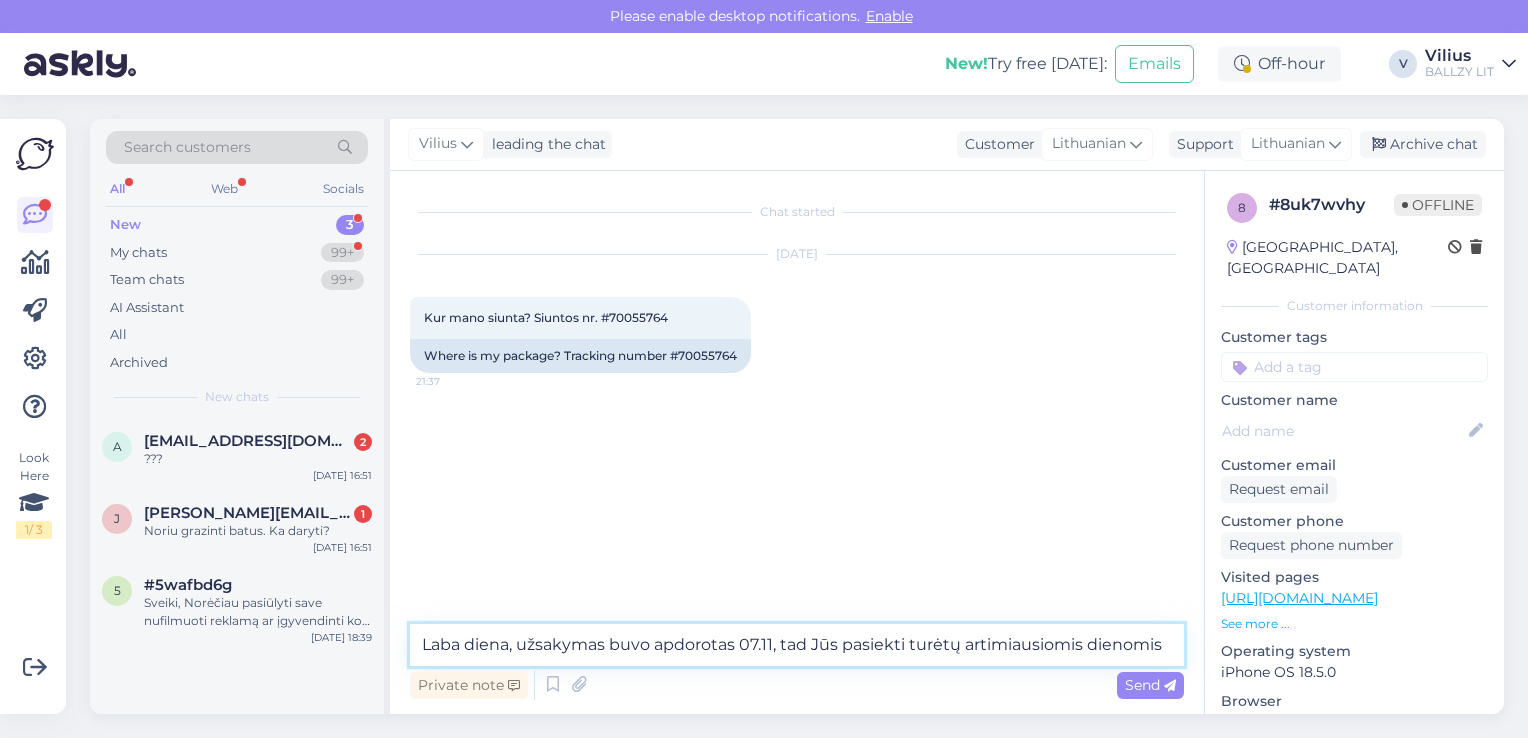 type on "Laba diena, užsakymas buvo apdorotas 07.11, tad Jūs pasiekti turėtų artimiausiomis dienomis." 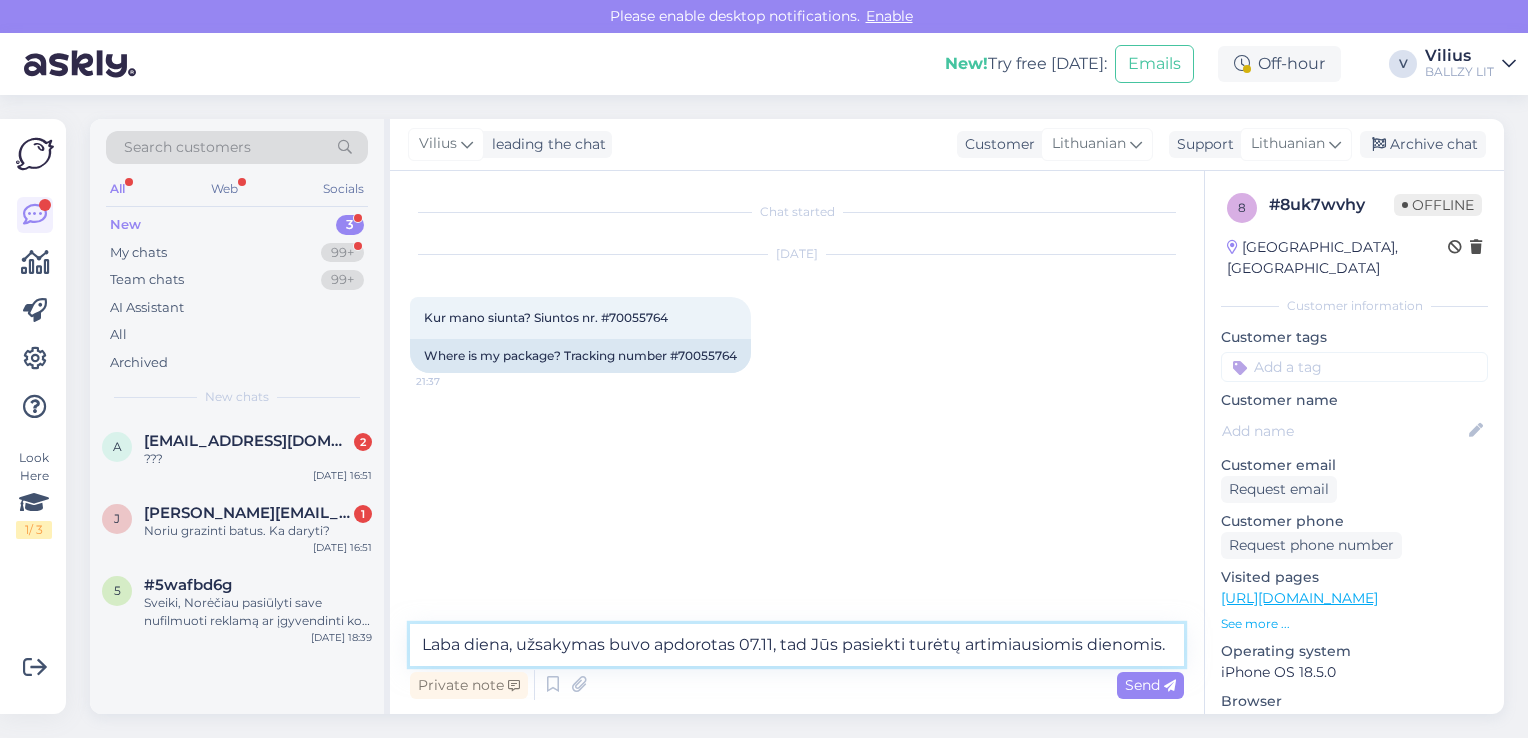 type 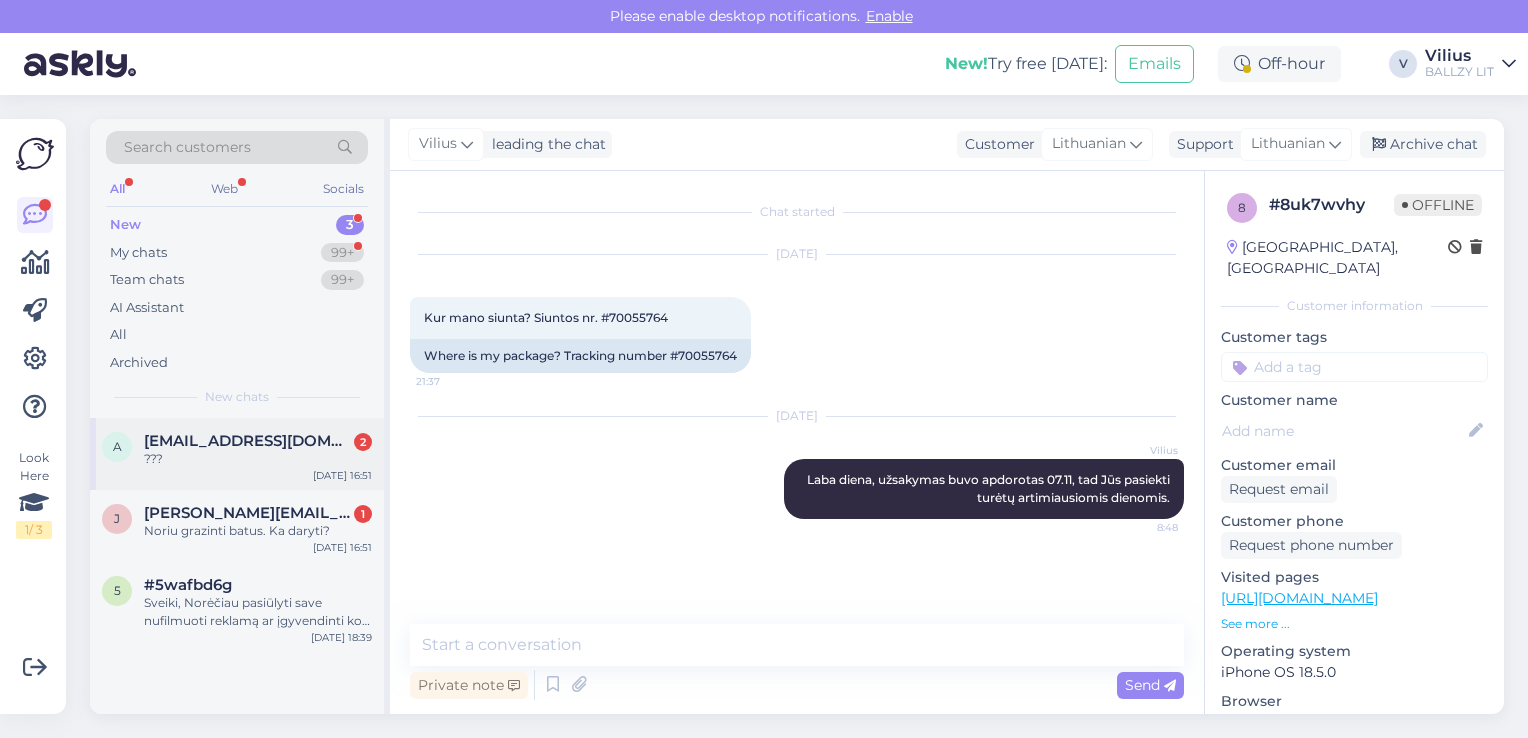click on "[EMAIL_ADDRESS][DOMAIN_NAME]" at bounding box center (248, 441) 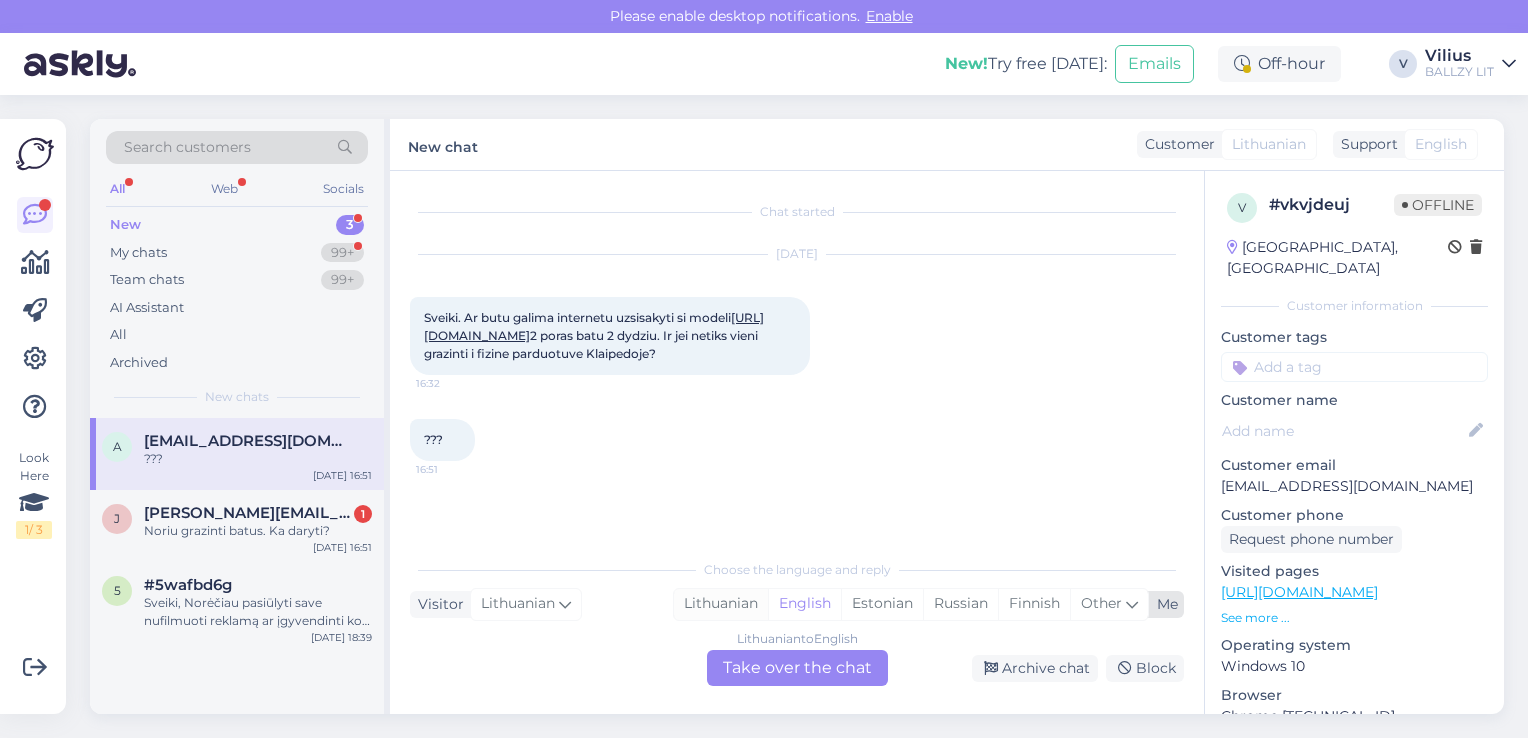 click on "Lithuanian" at bounding box center [721, 604] 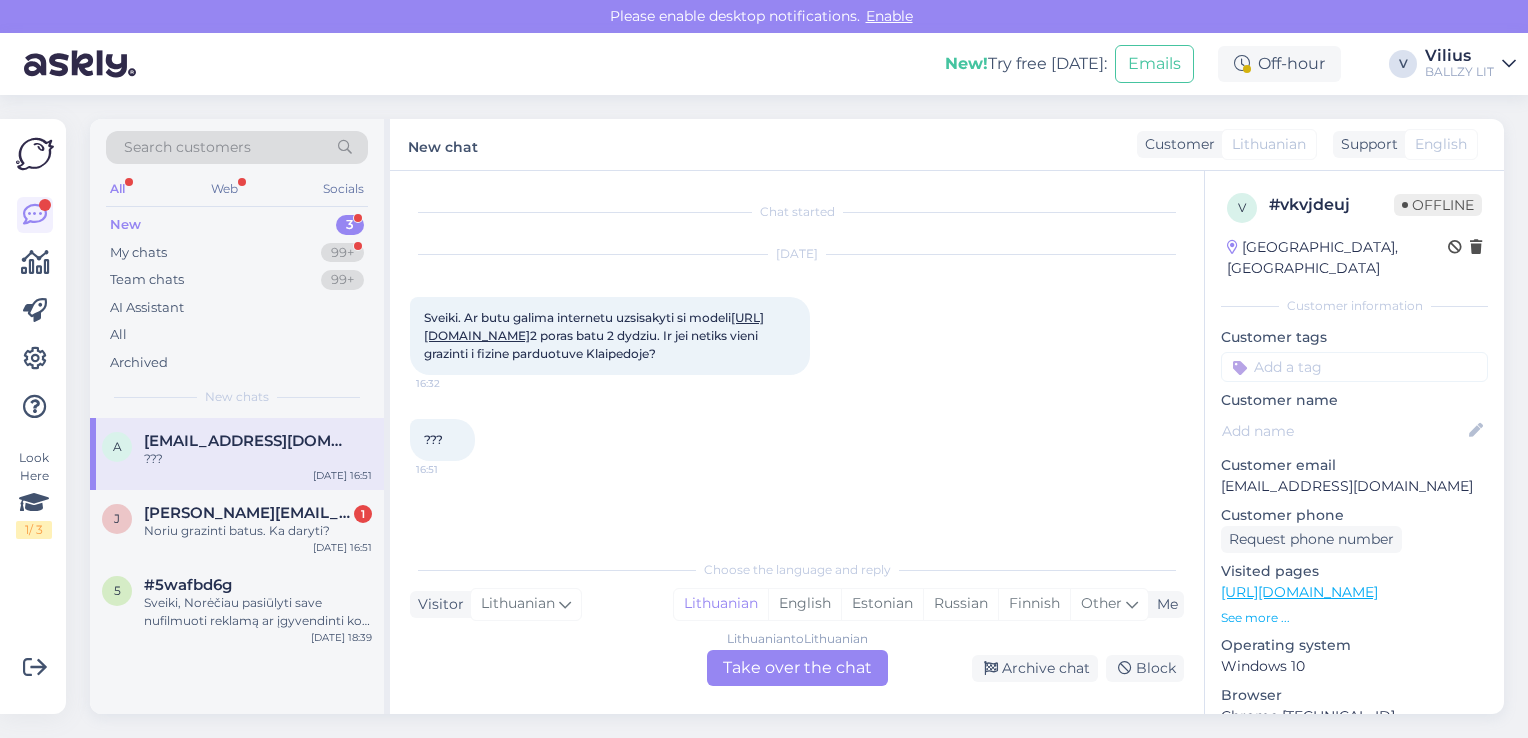 click on "Lithuanian  to  Lithuanian Take over the chat" at bounding box center (797, 668) 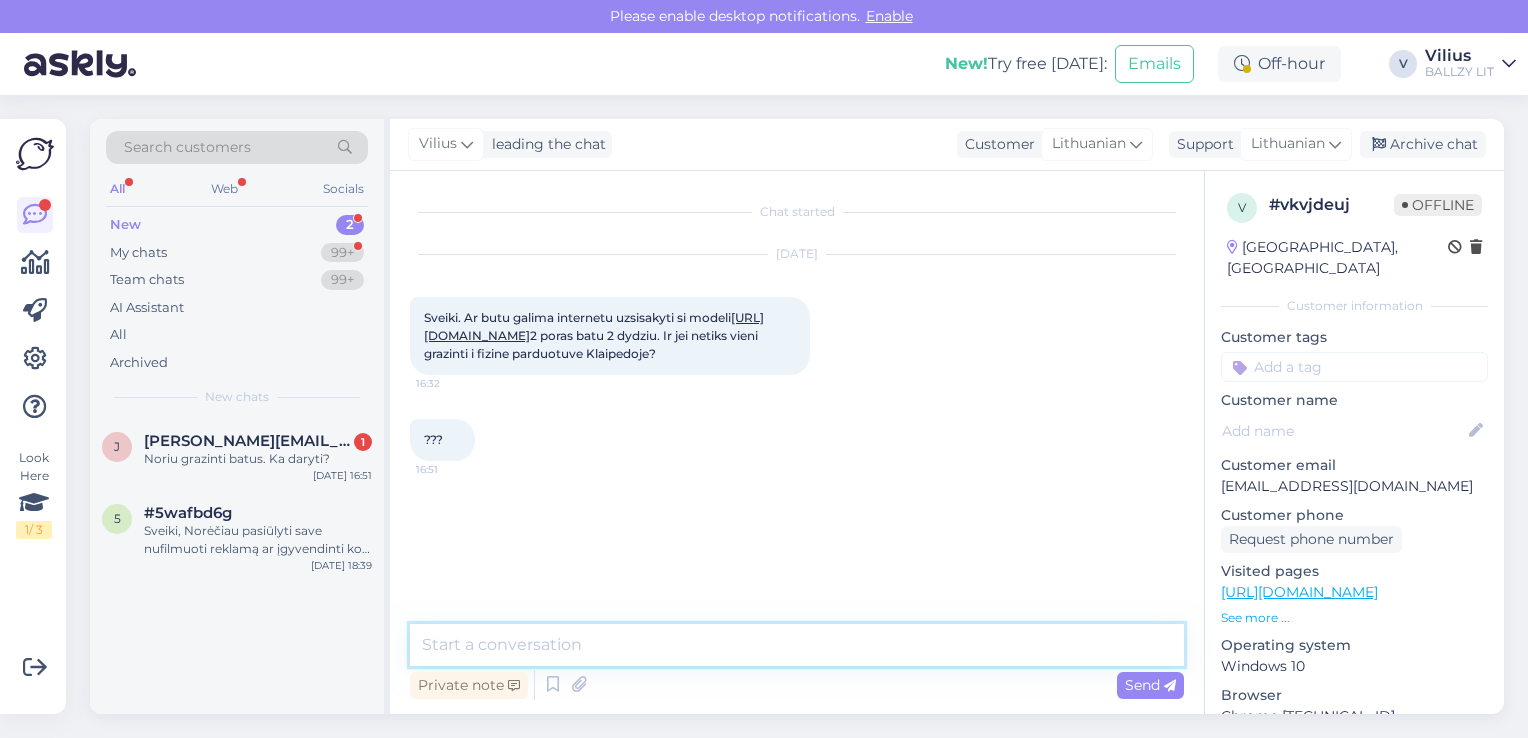 click at bounding box center [797, 645] 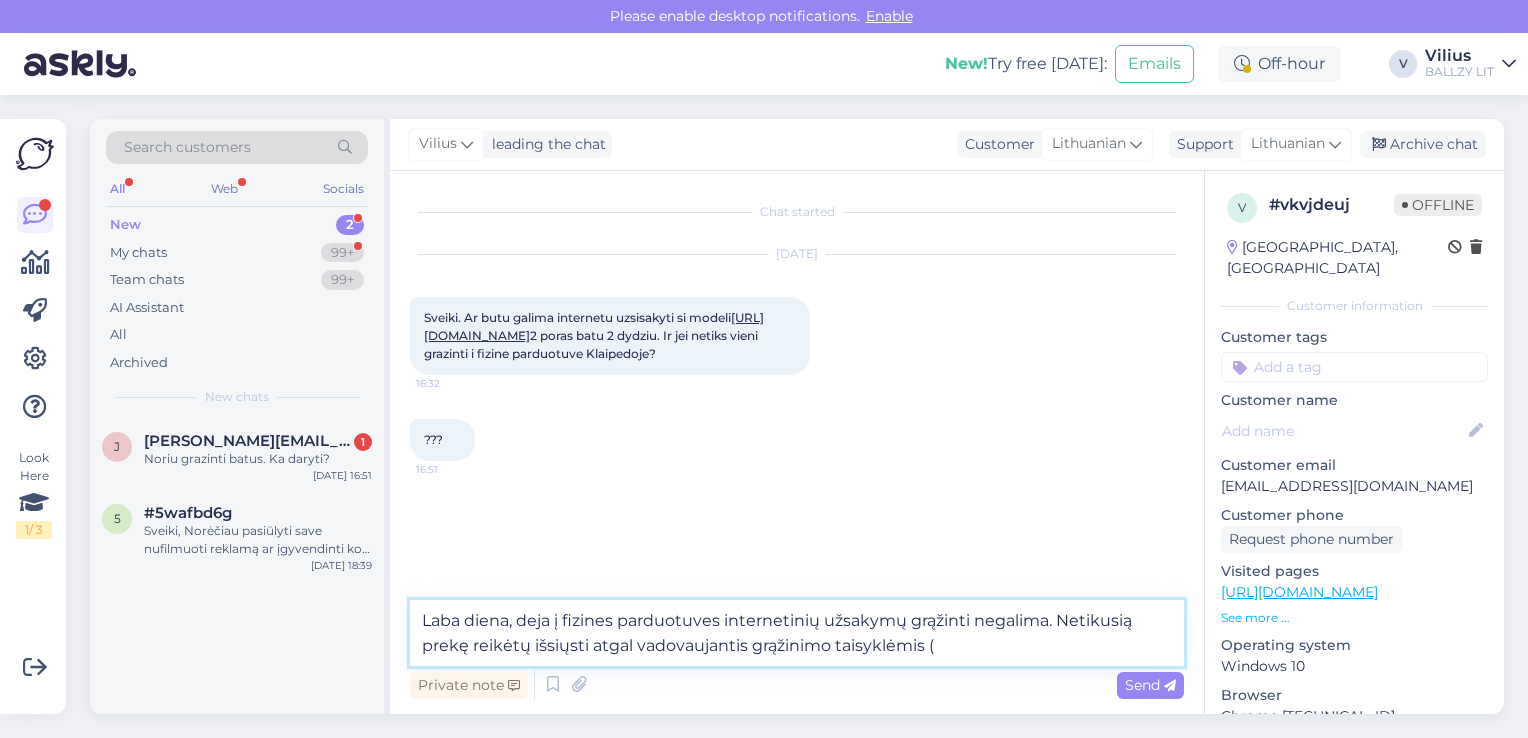 paste on "[URL][DOMAIN_NAME]" 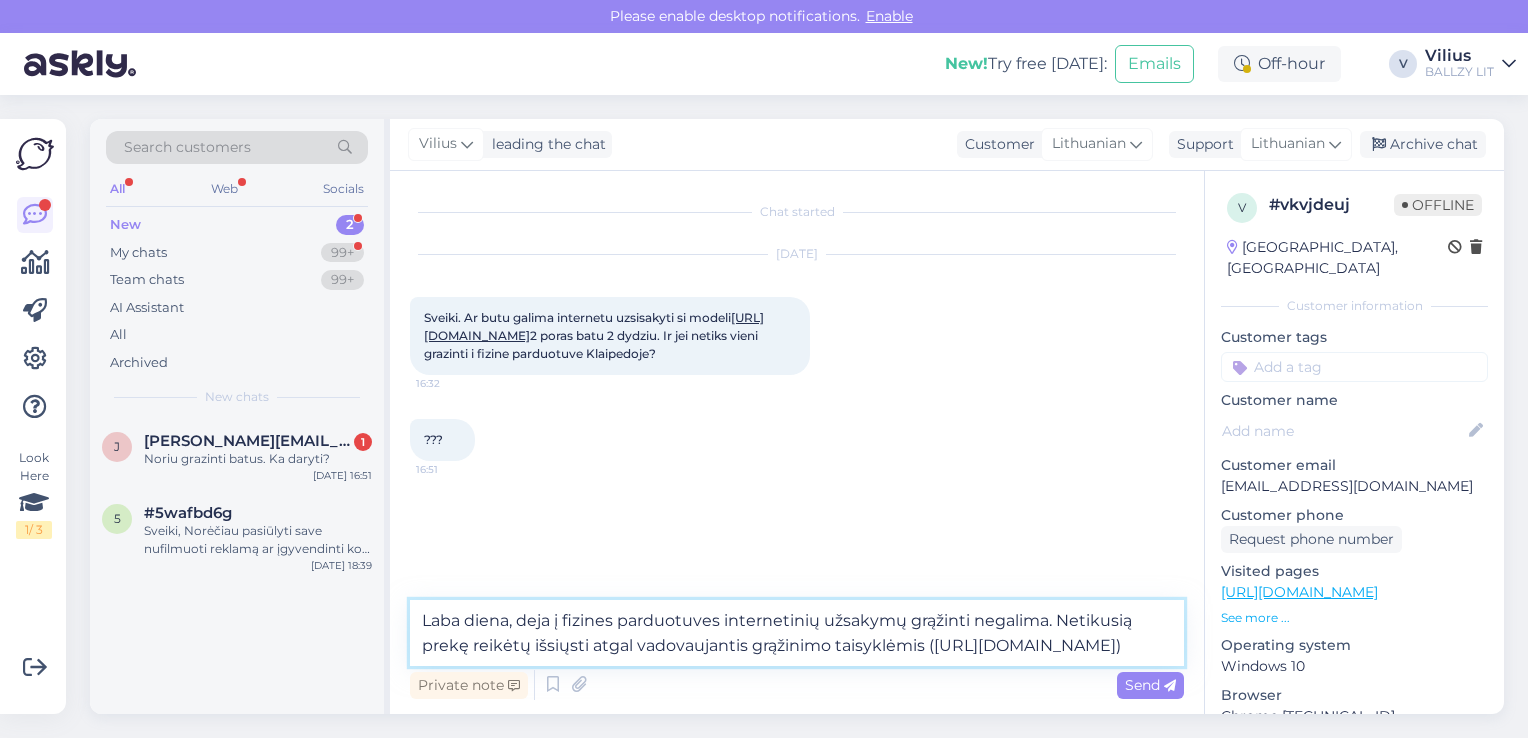 type on "Laba diena, deja į fizines parduotuves internetinių užsakymų grąžinti negalima. Netikusią prekę reikėtų išsiųsti atgal vadovaujantis grąžinimo taisyklėmis ([URL][DOMAIN_NAME])." 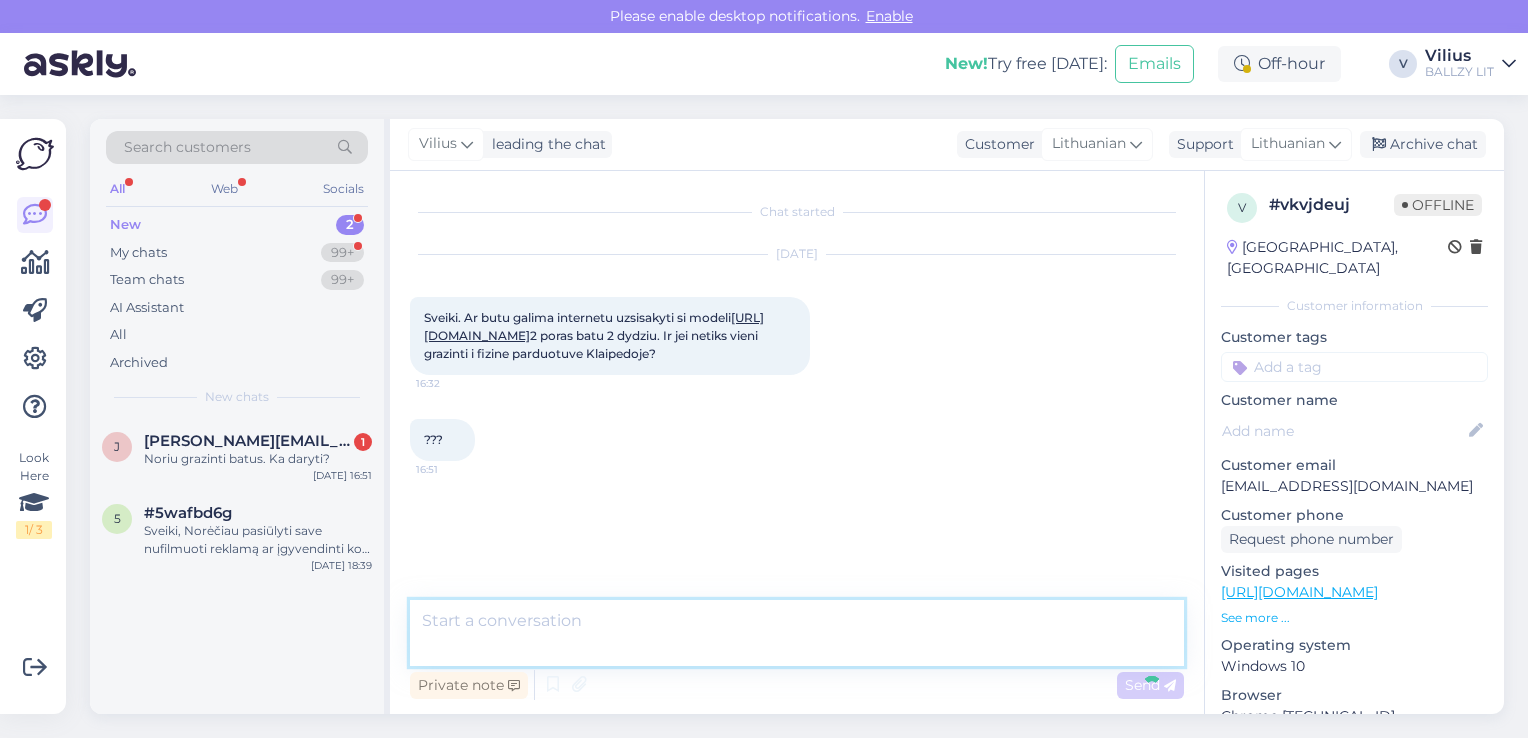 scroll, scrollTop: 76, scrollLeft: 0, axis: vertical 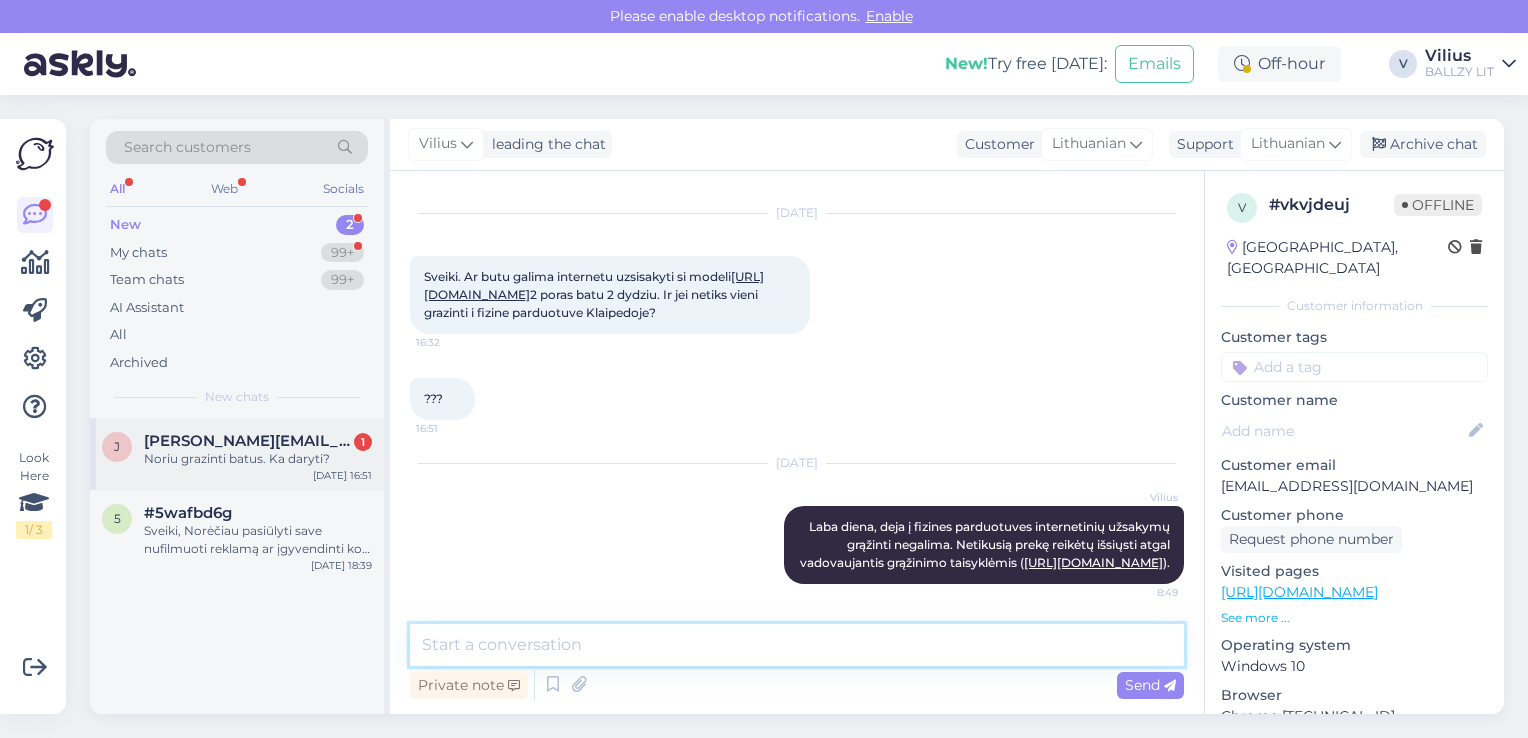 type 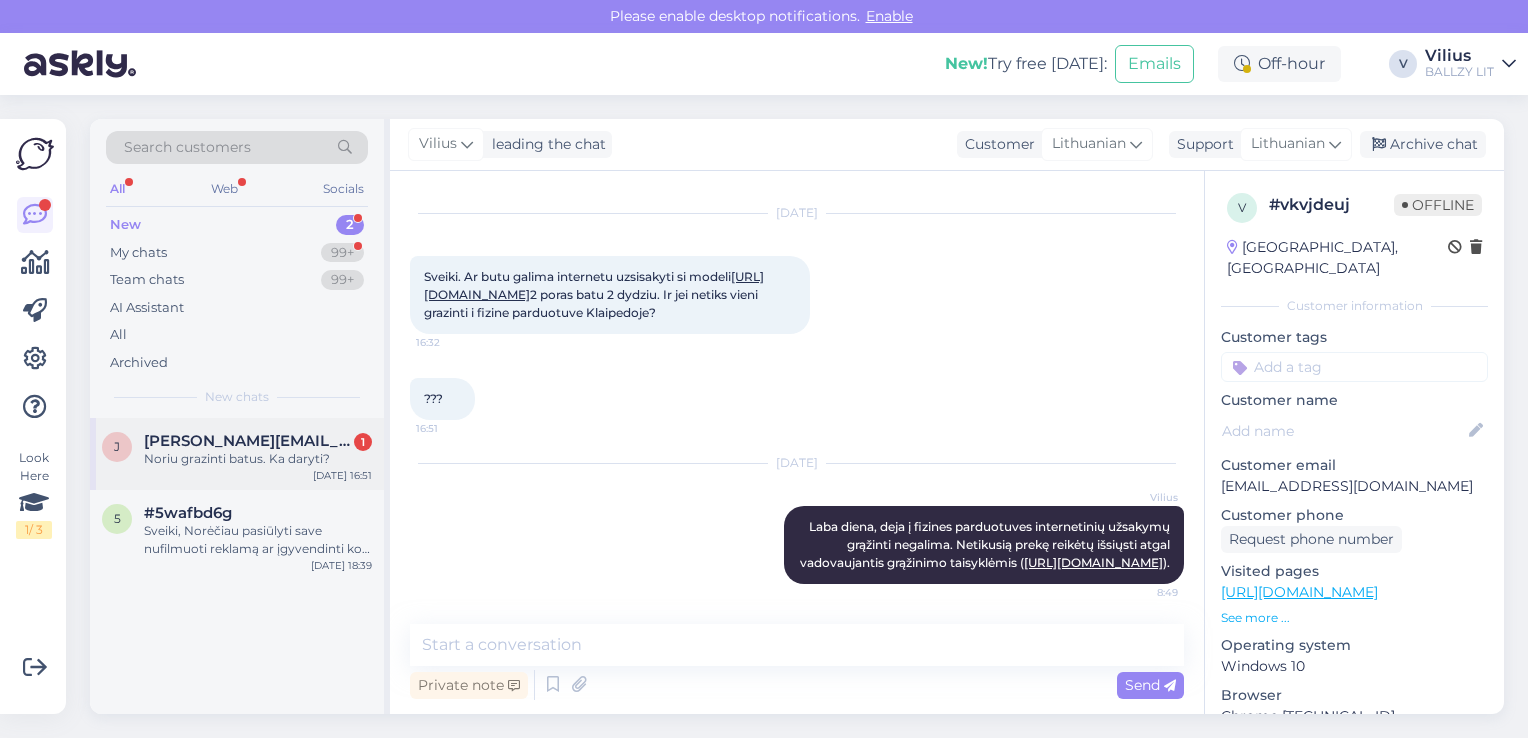 click on "[PERSON_NAME][EMAIL_ADDRESS][DOMAIN_NAME]" at bounding box center (248, 441) 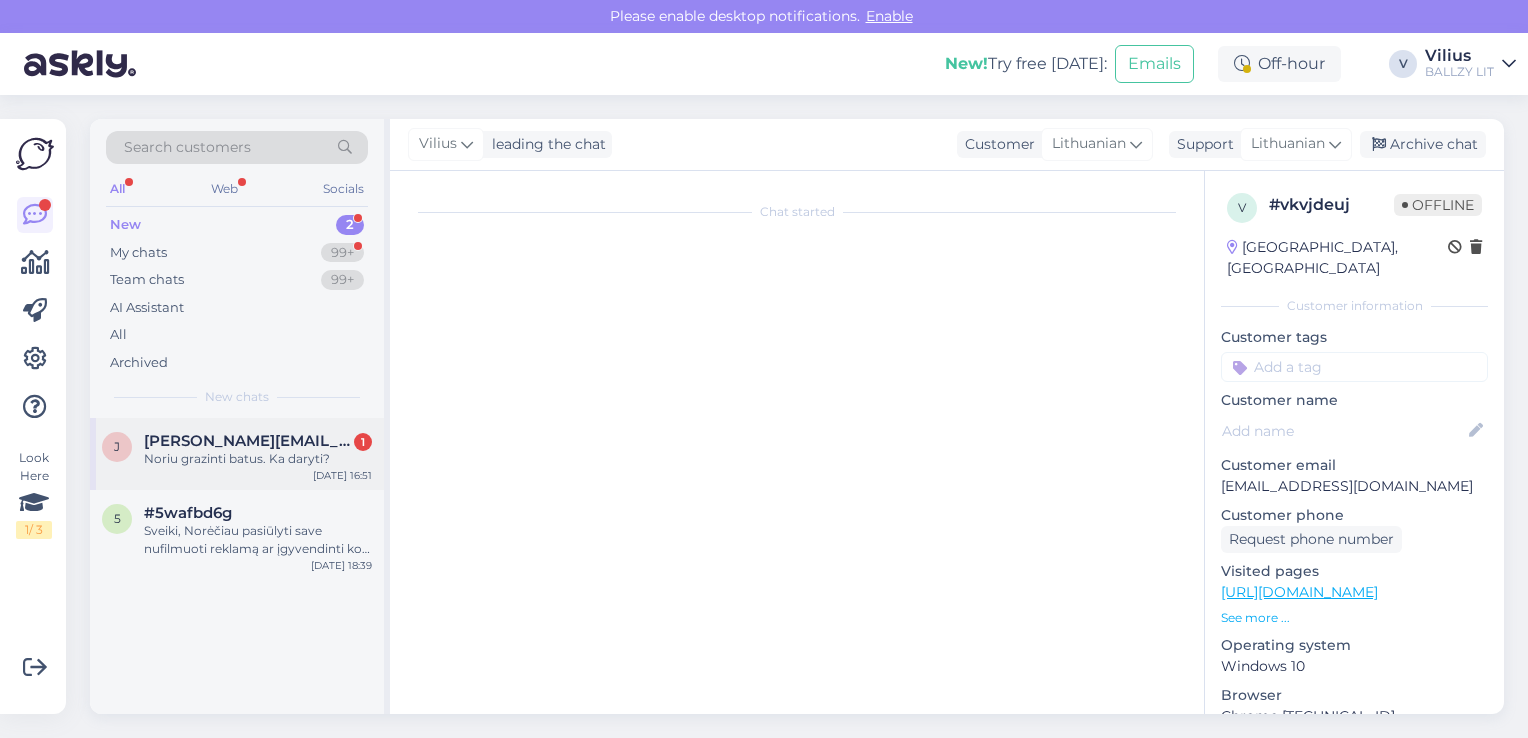 scroll, scrollTop: 0, scrollLeft: 0, axis: both 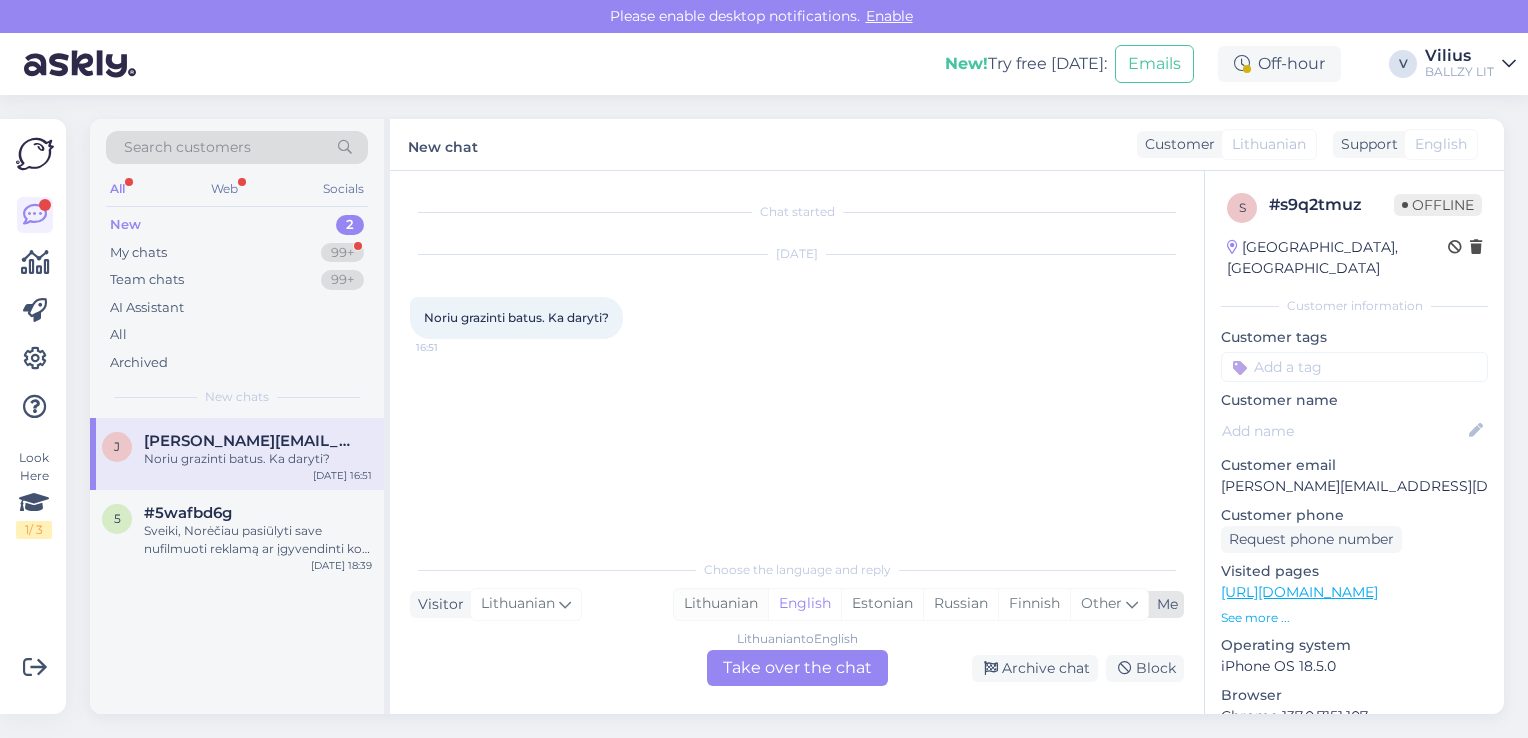 click on "Lithuanian" at bounding box center [721, 604] 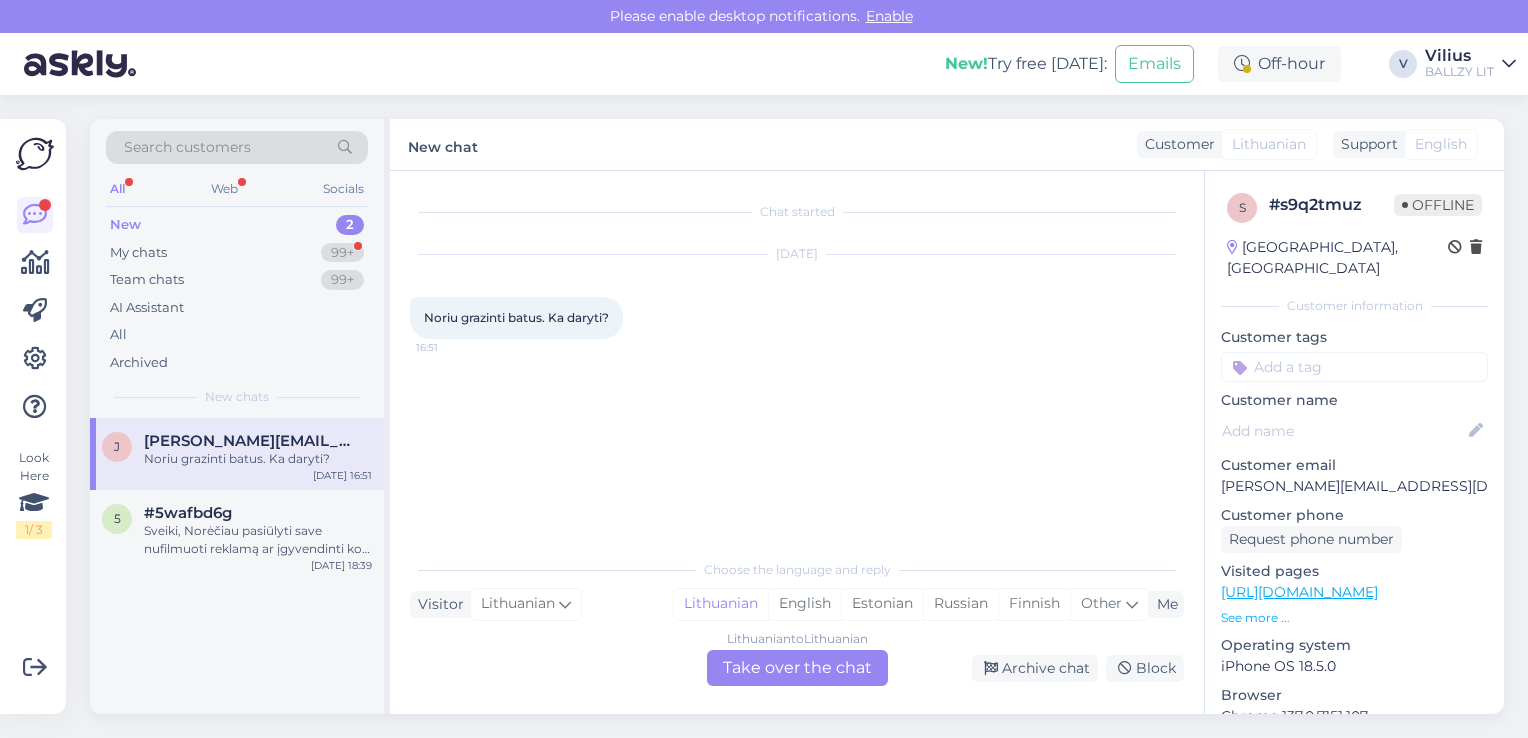 click on "Lithuanian  to  Lithuanian Take over the chat" at bounding box center (797, 668) 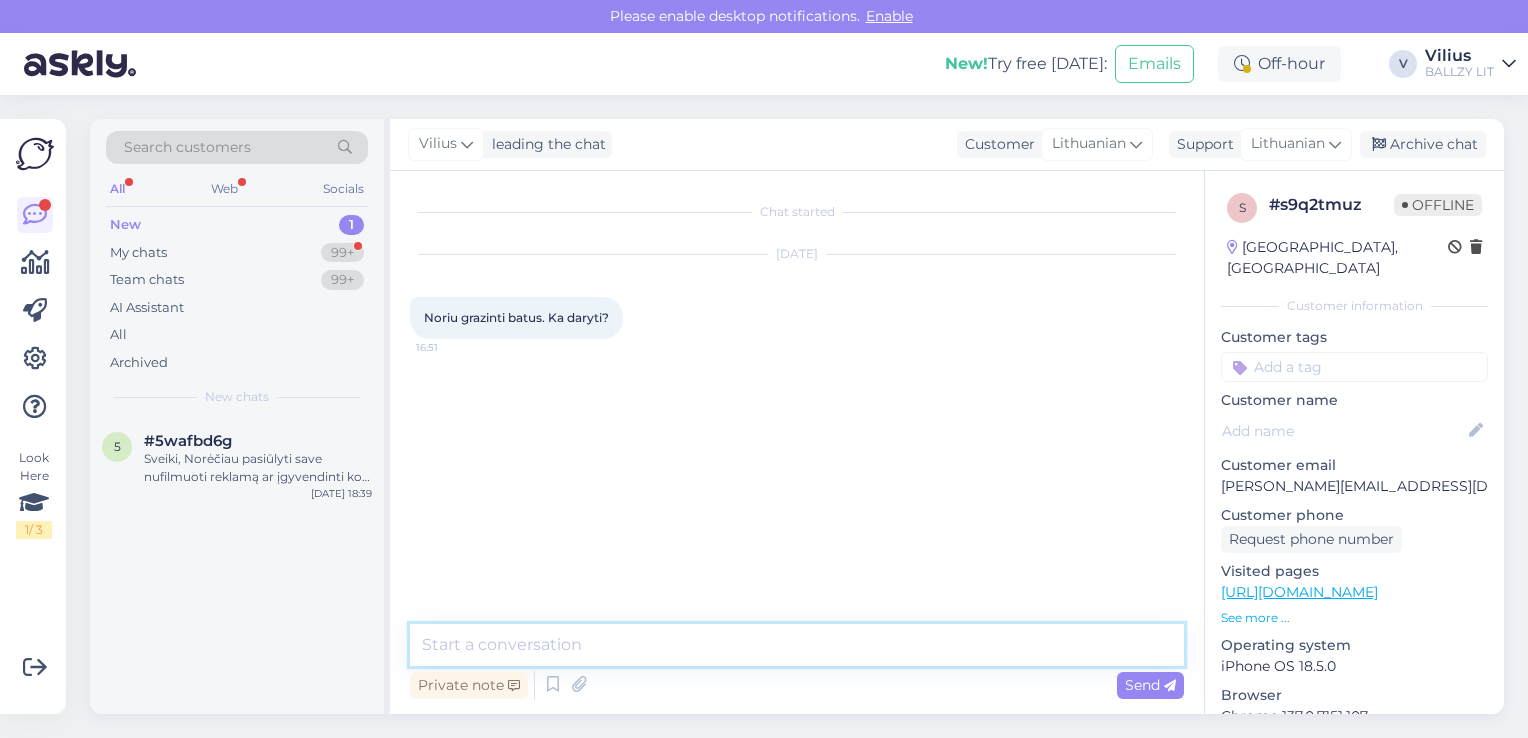 click at bounding box center (797, 645) 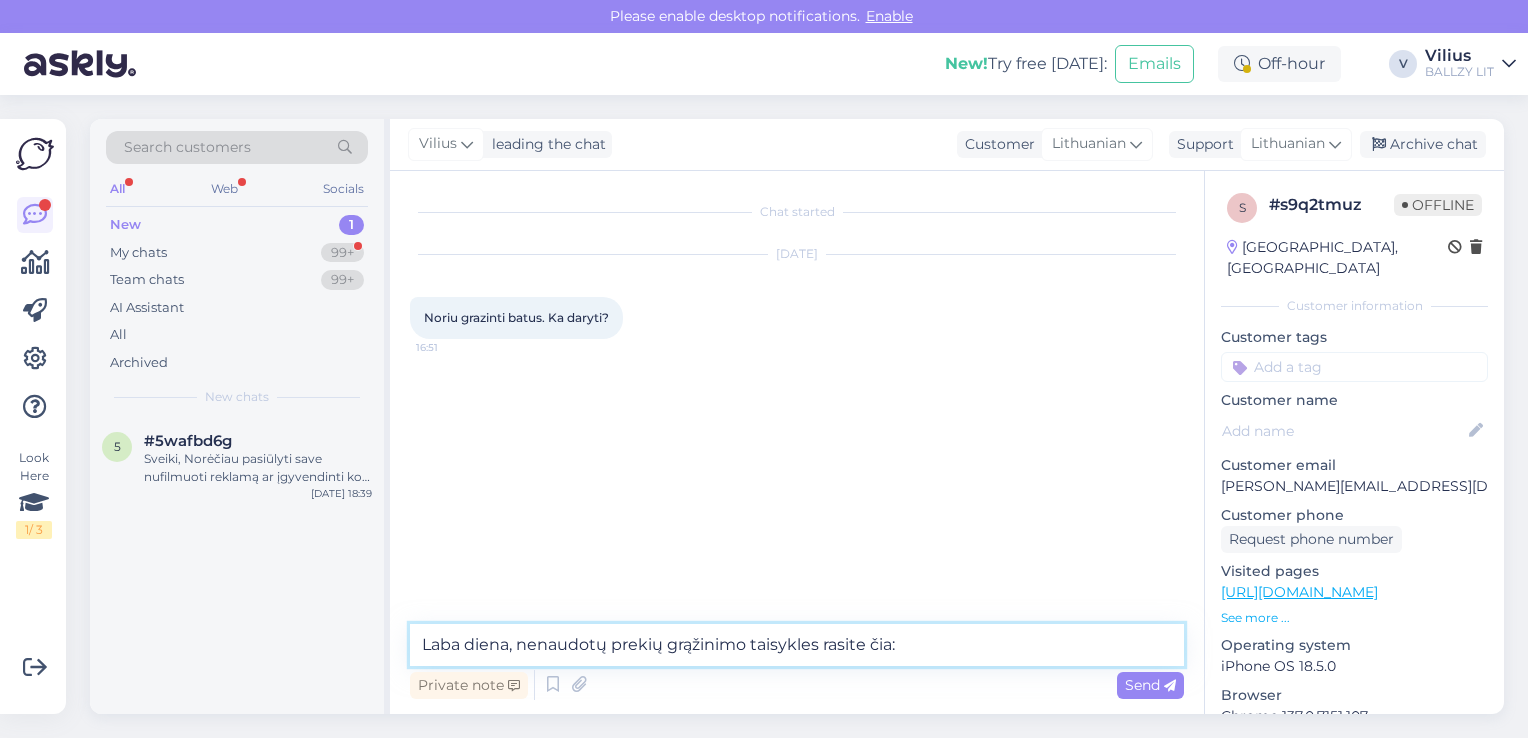 paste on "[URL][DOMAIN_NAME]" 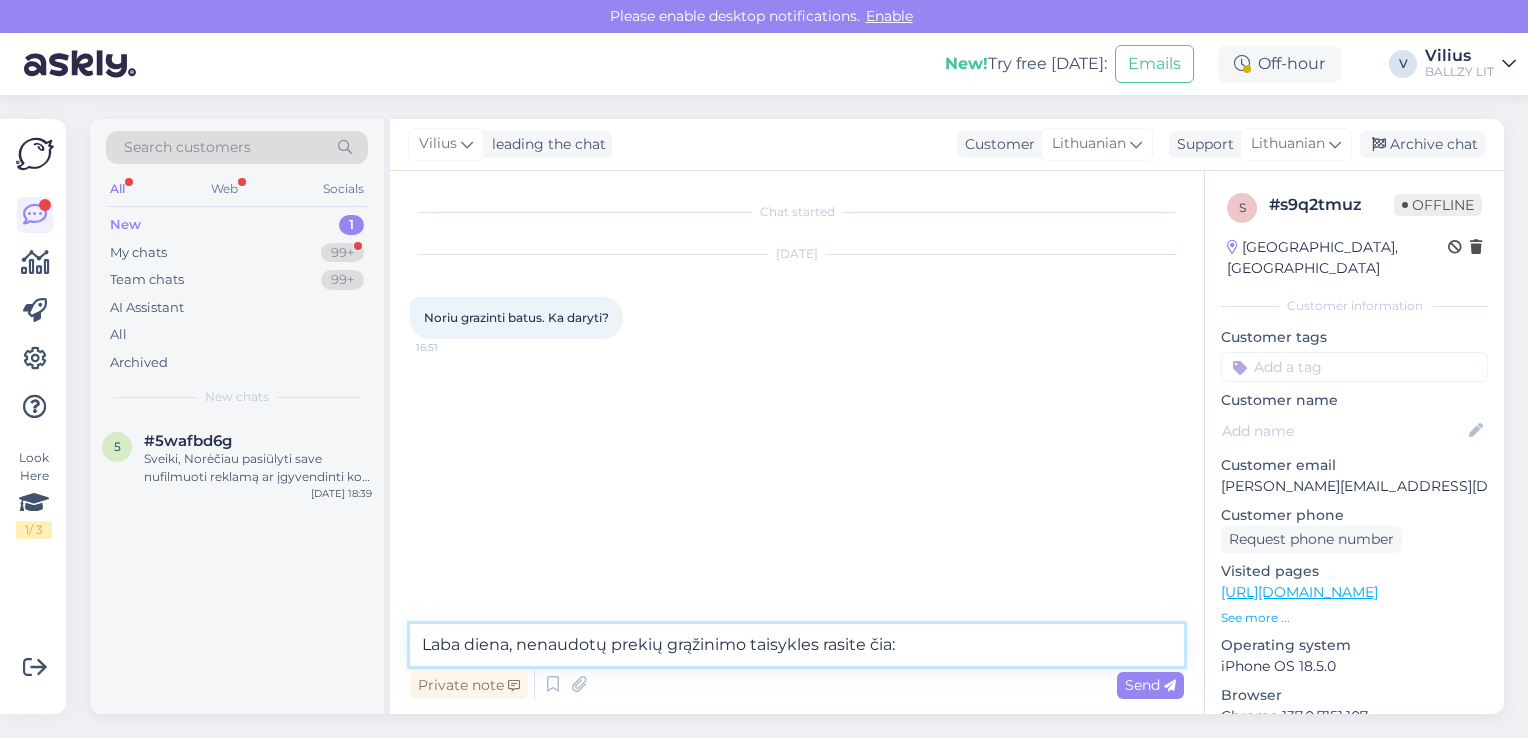 type on "Laba diena, nenaudotų prekių grąžinimo taisykles rasite čia: [URL][DOMAIN_NAME]" 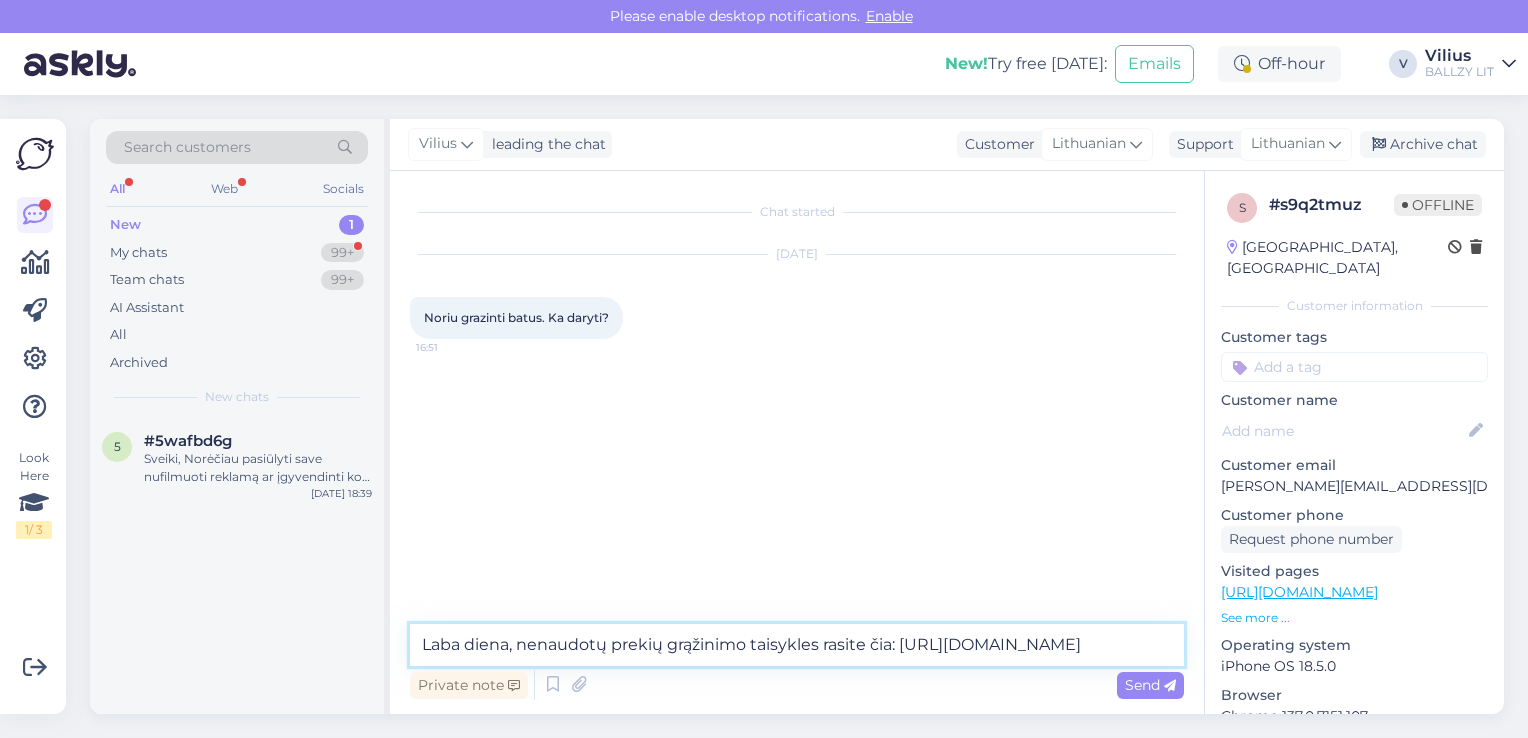 type 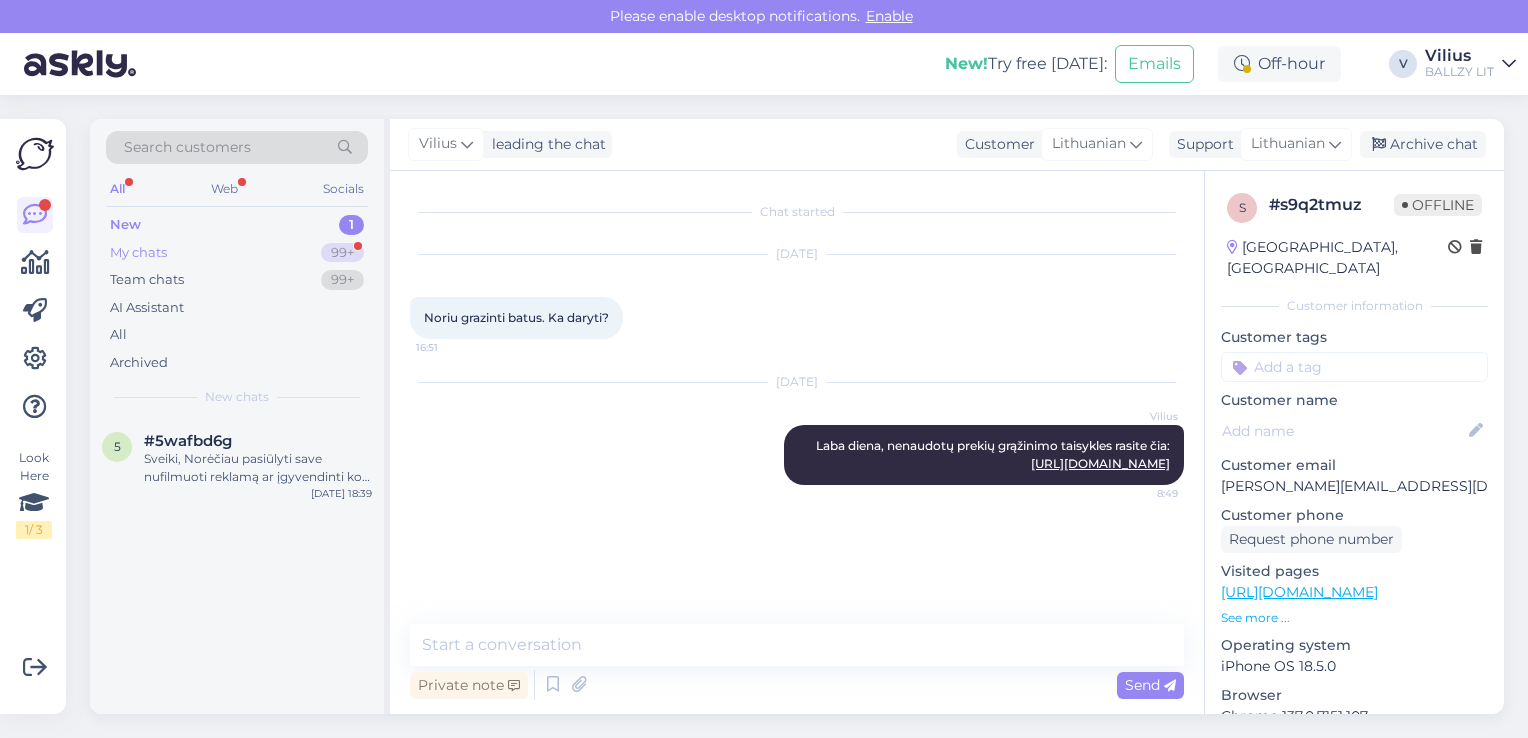 click on "My chats" at bounding box center (138, 253) 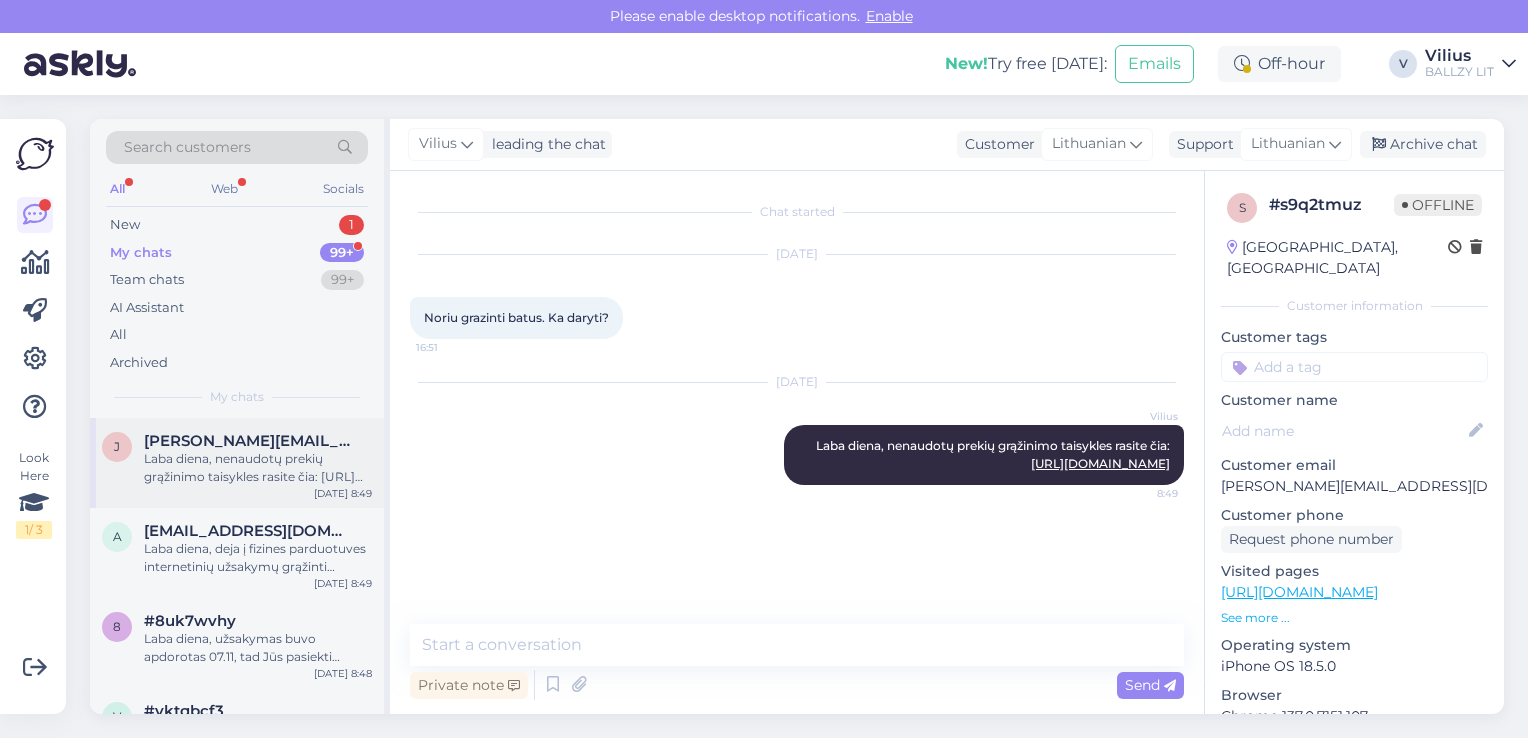 click on "[PERSON_NAME][EMAIL_ADDRESS][DOMAIN_NAME]" at bounding box center (248, 441) 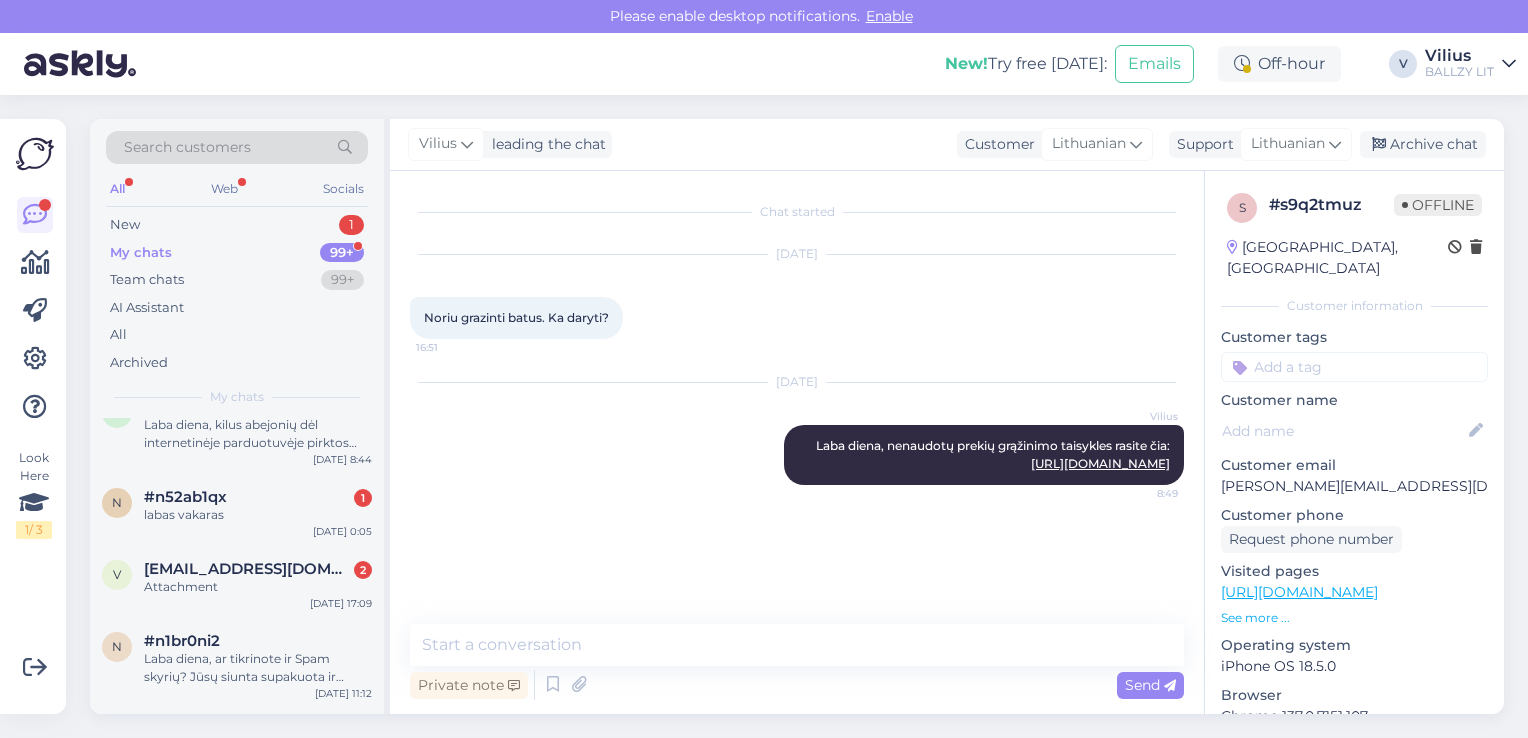 scroll, scrollTop: 480, scrollLeft: 0, axis: vertical 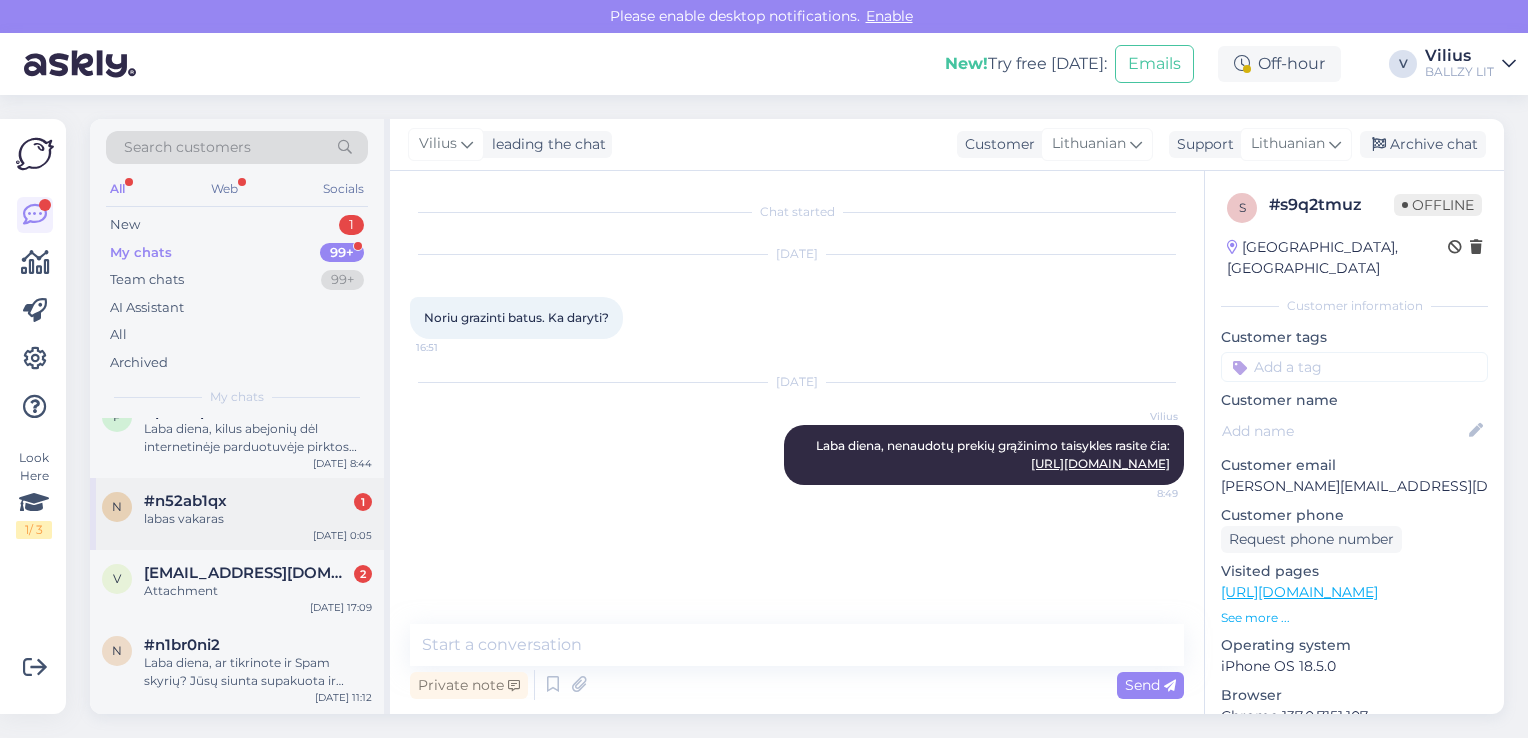 click on "labas vakaras" at bounding box center (258, 519) 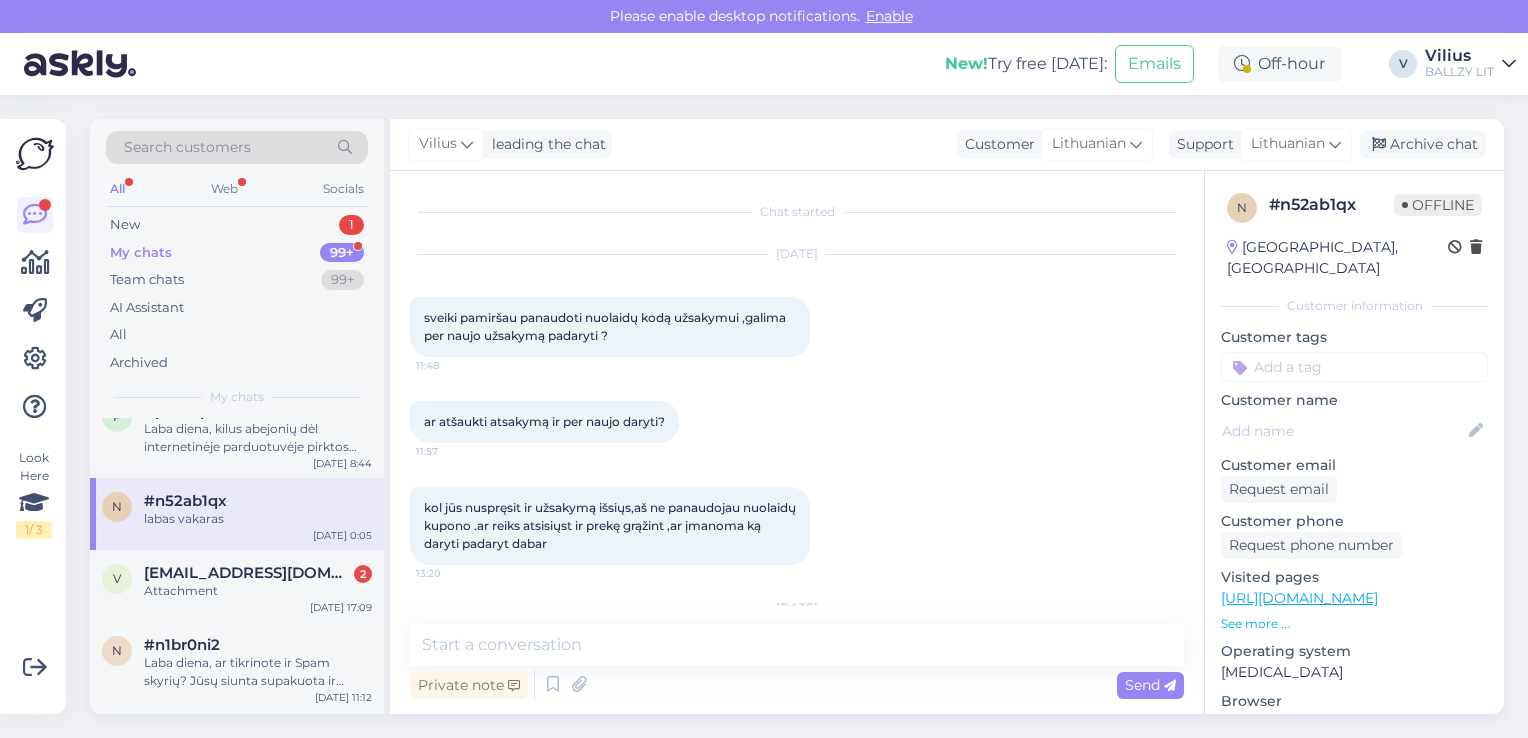 scroll, scrollTop: 255, scrollLeft: 0, axis: vertical 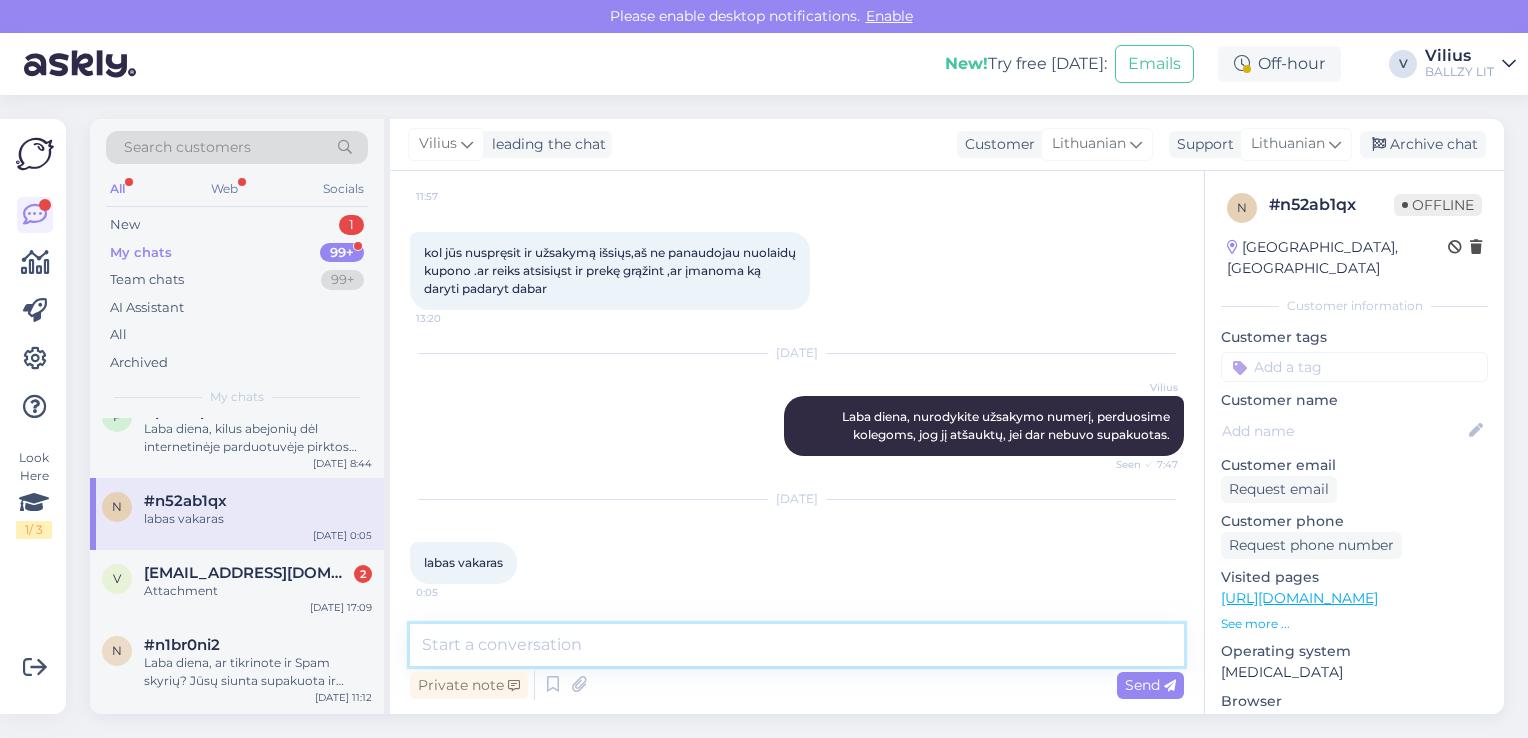 click at bounding box center [797, 645] 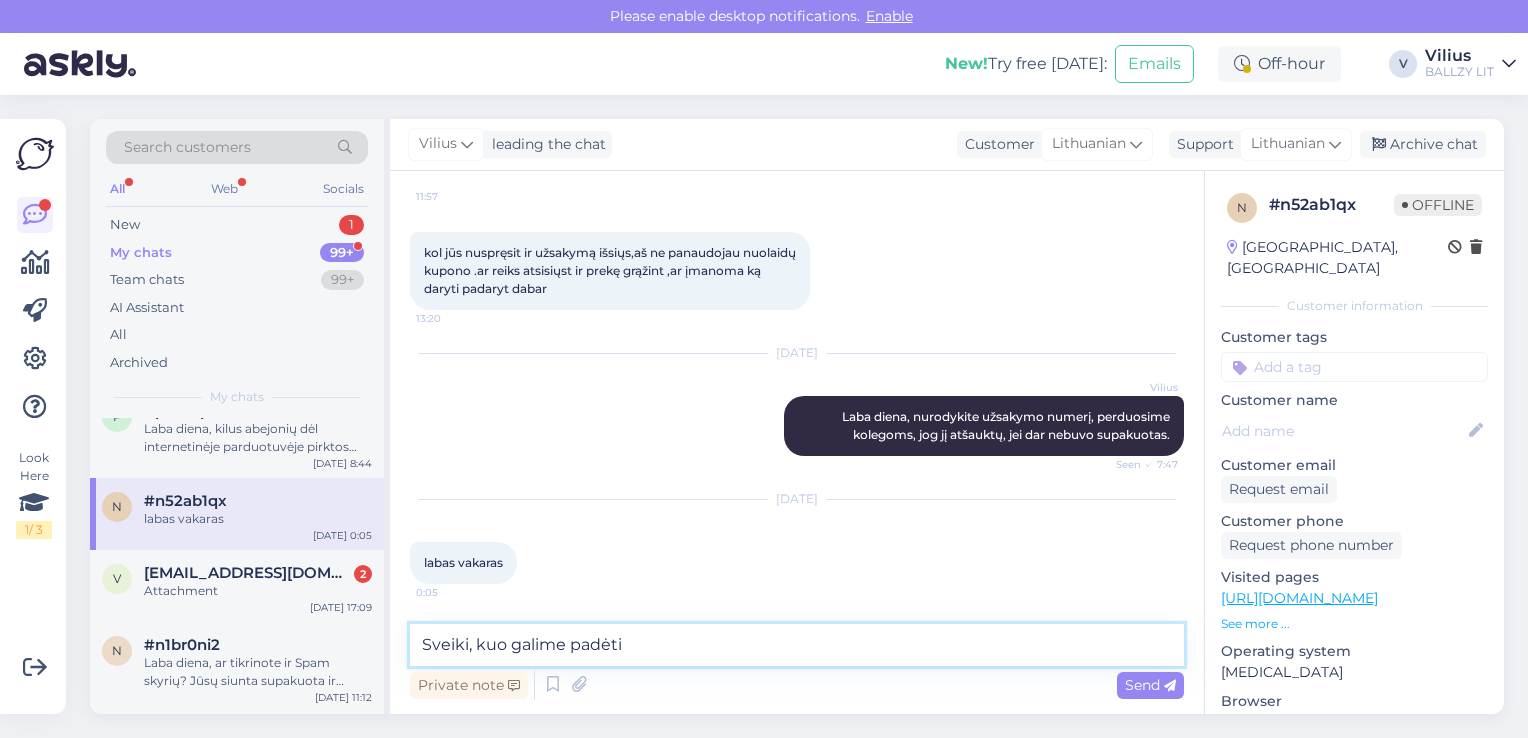 type on "[PERSON_NAME], kuo galime padėti?" 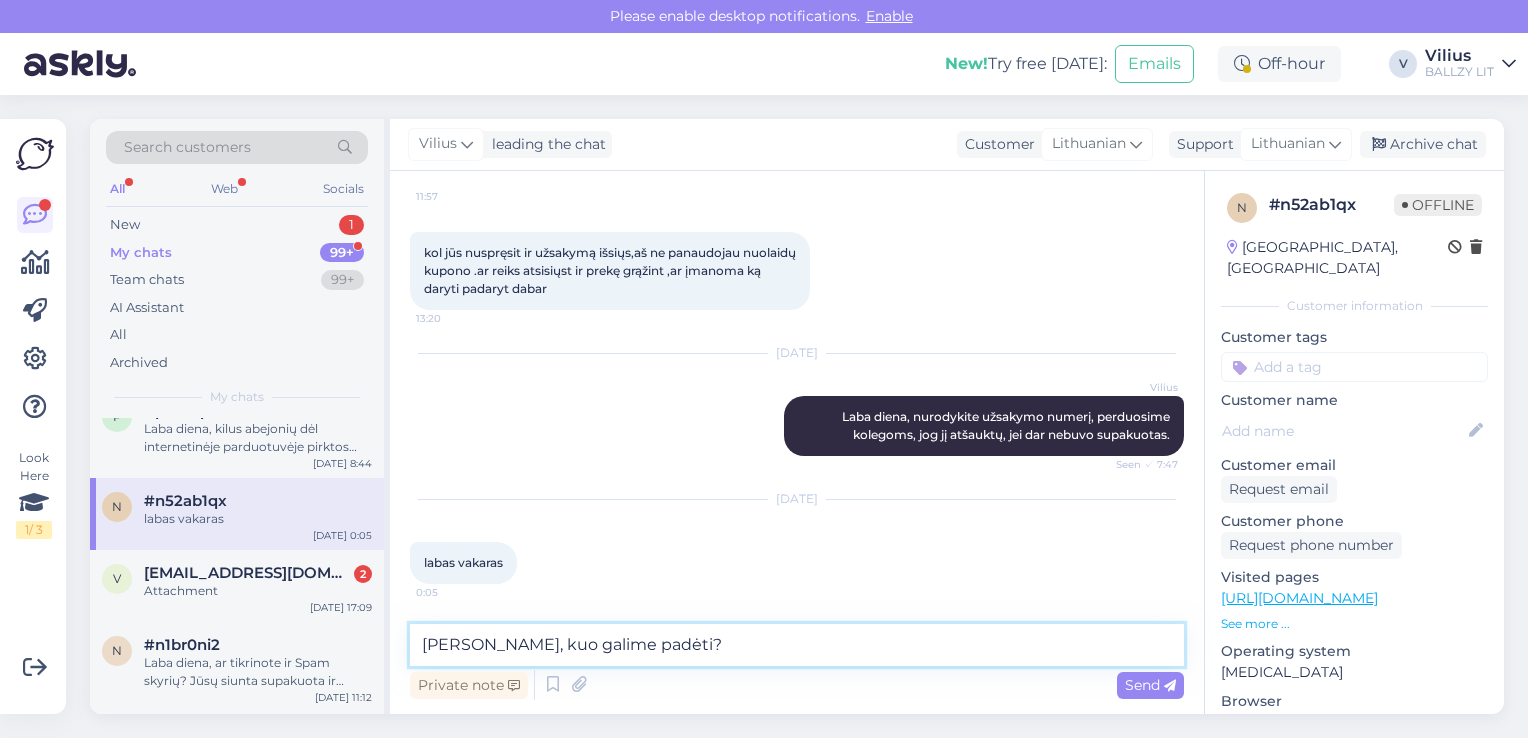 type 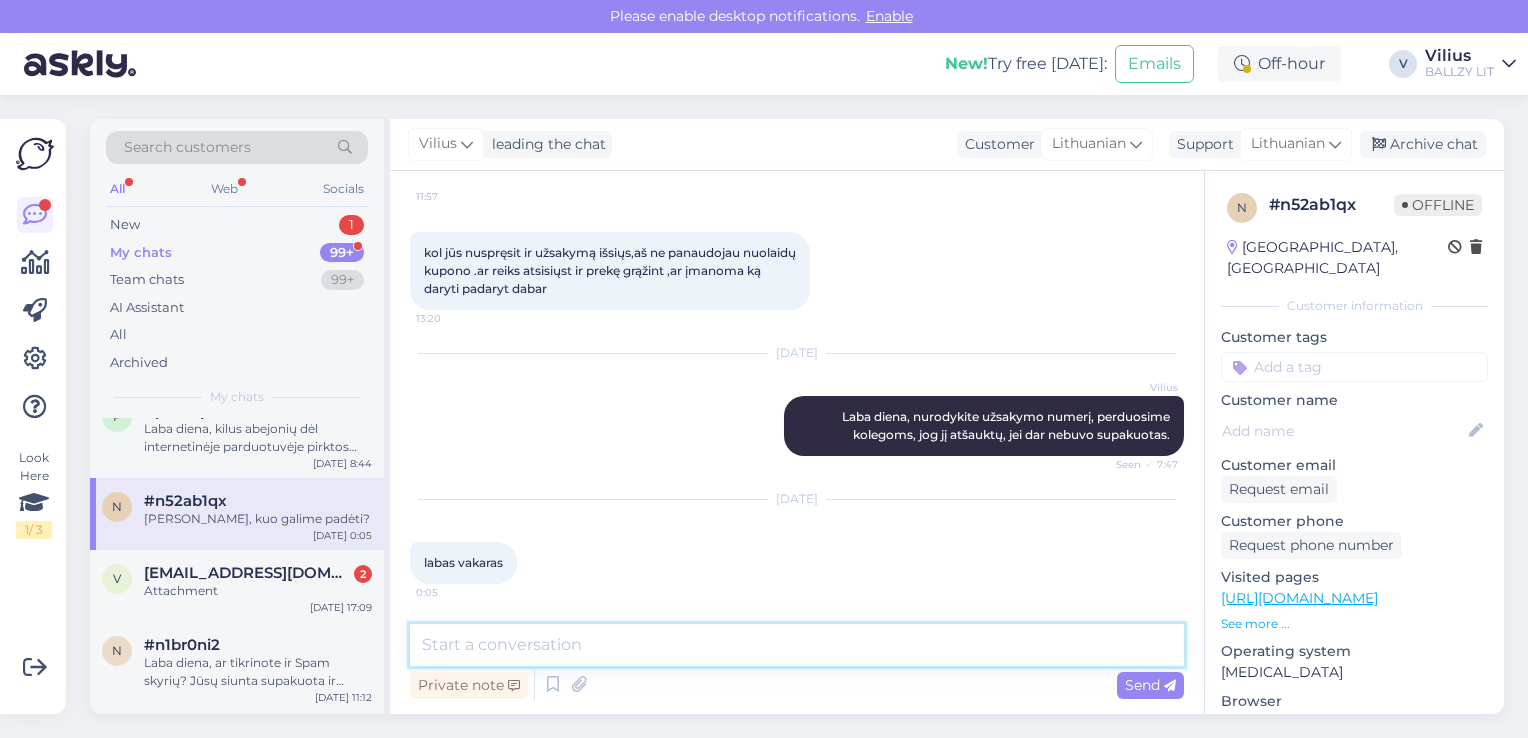 scroll, scrollTop: 383, scrollLeft: 0, axis: vertical 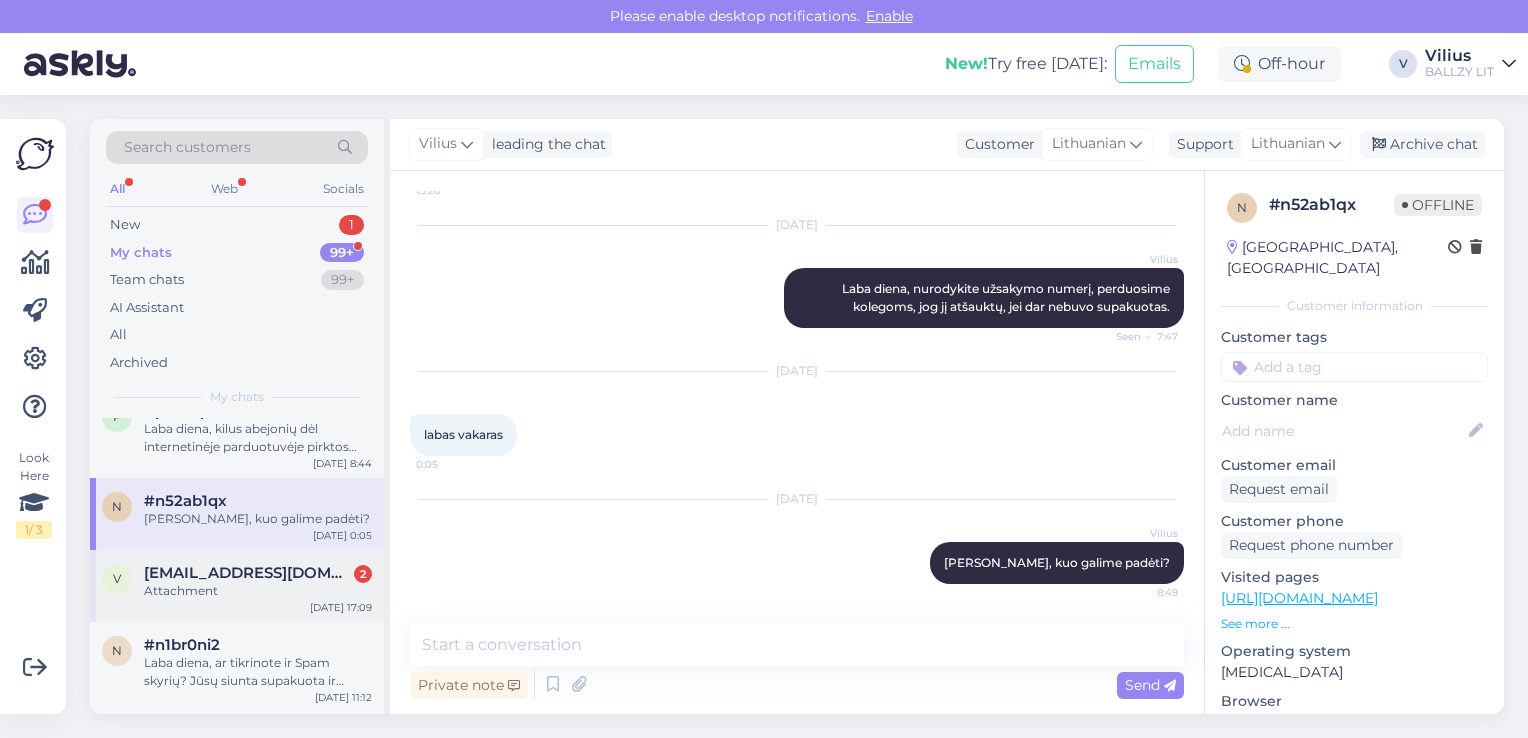 click on "Attachment" at bounding box center [258, 591] 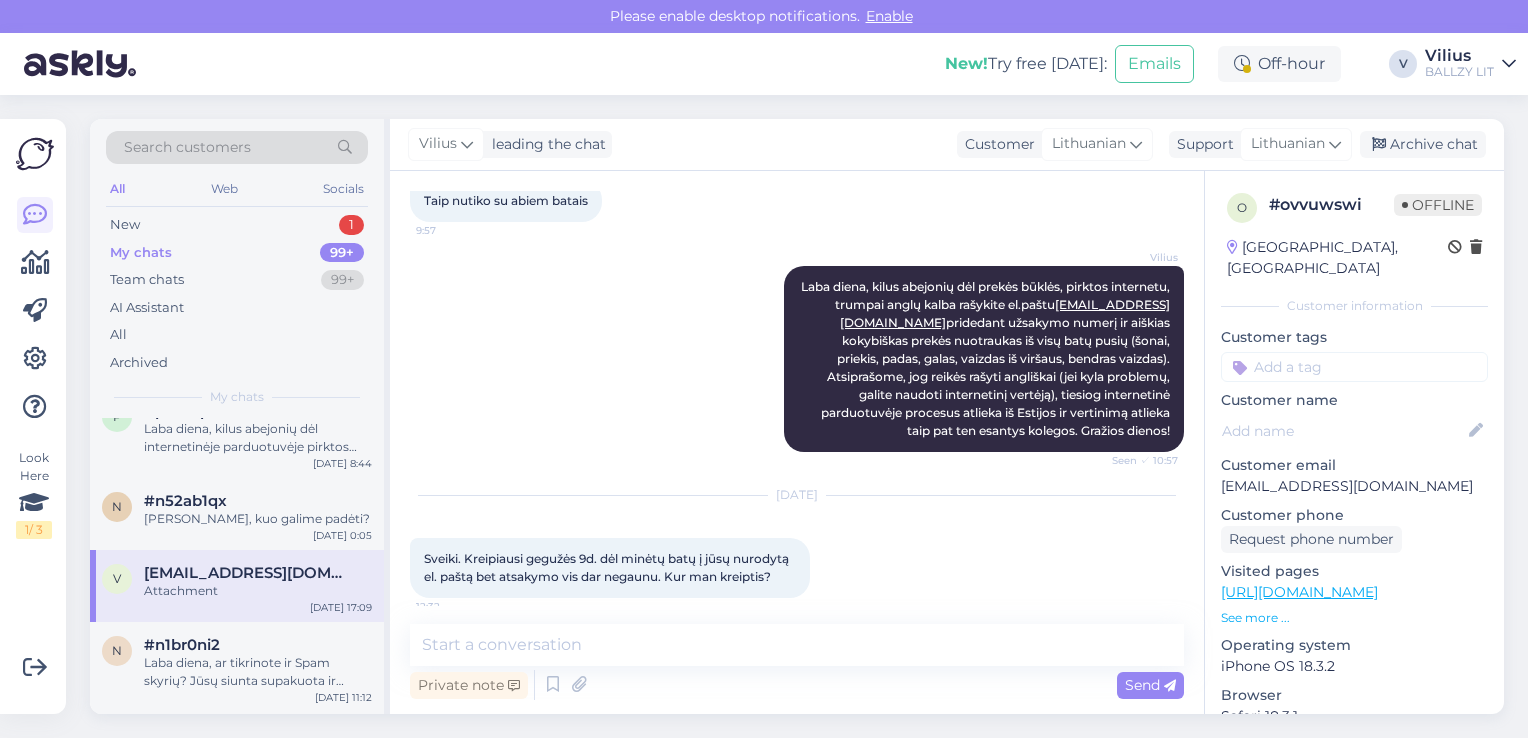 scroll, scrollTop: 2129, scrollLeft: 0, axis: vertical 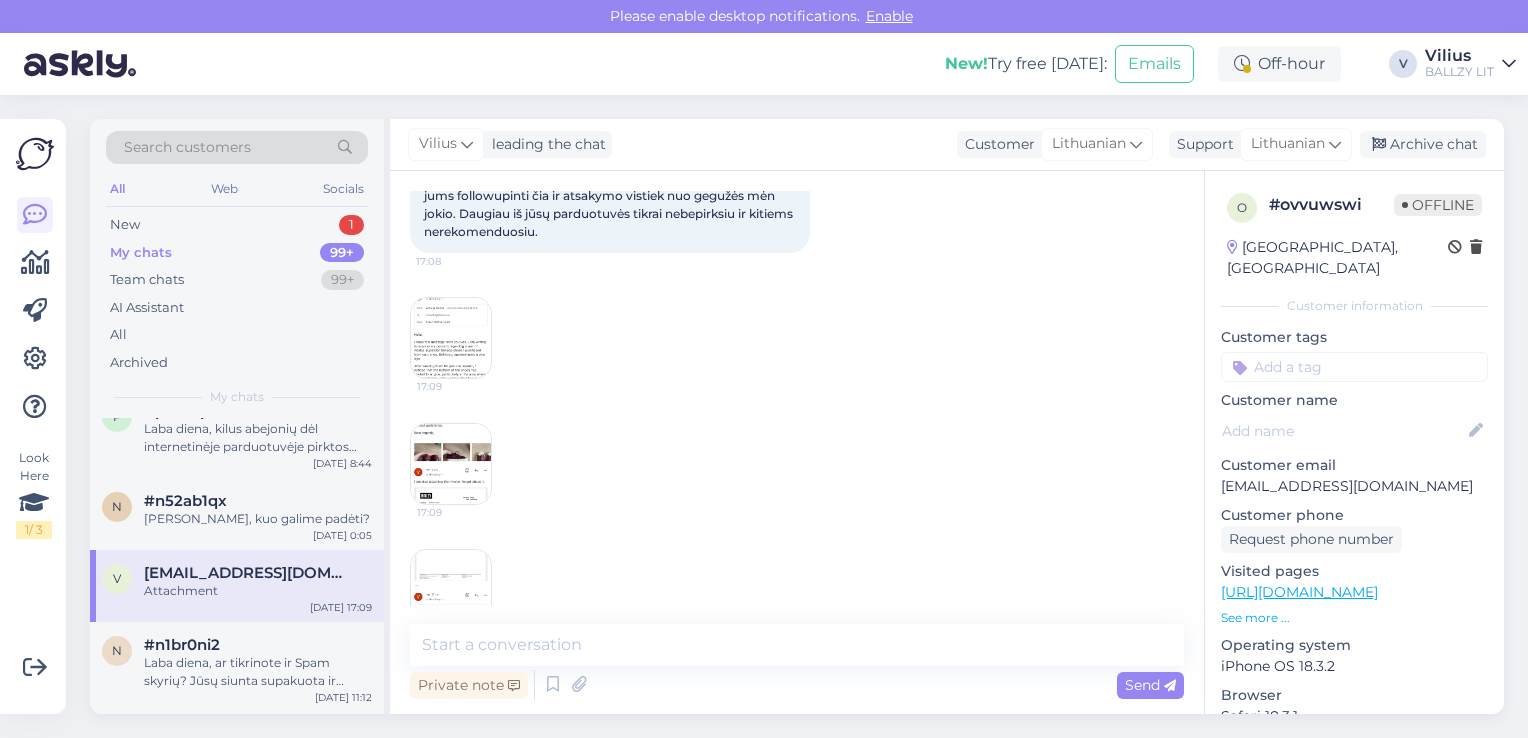 click at bounding box center (451, 338) 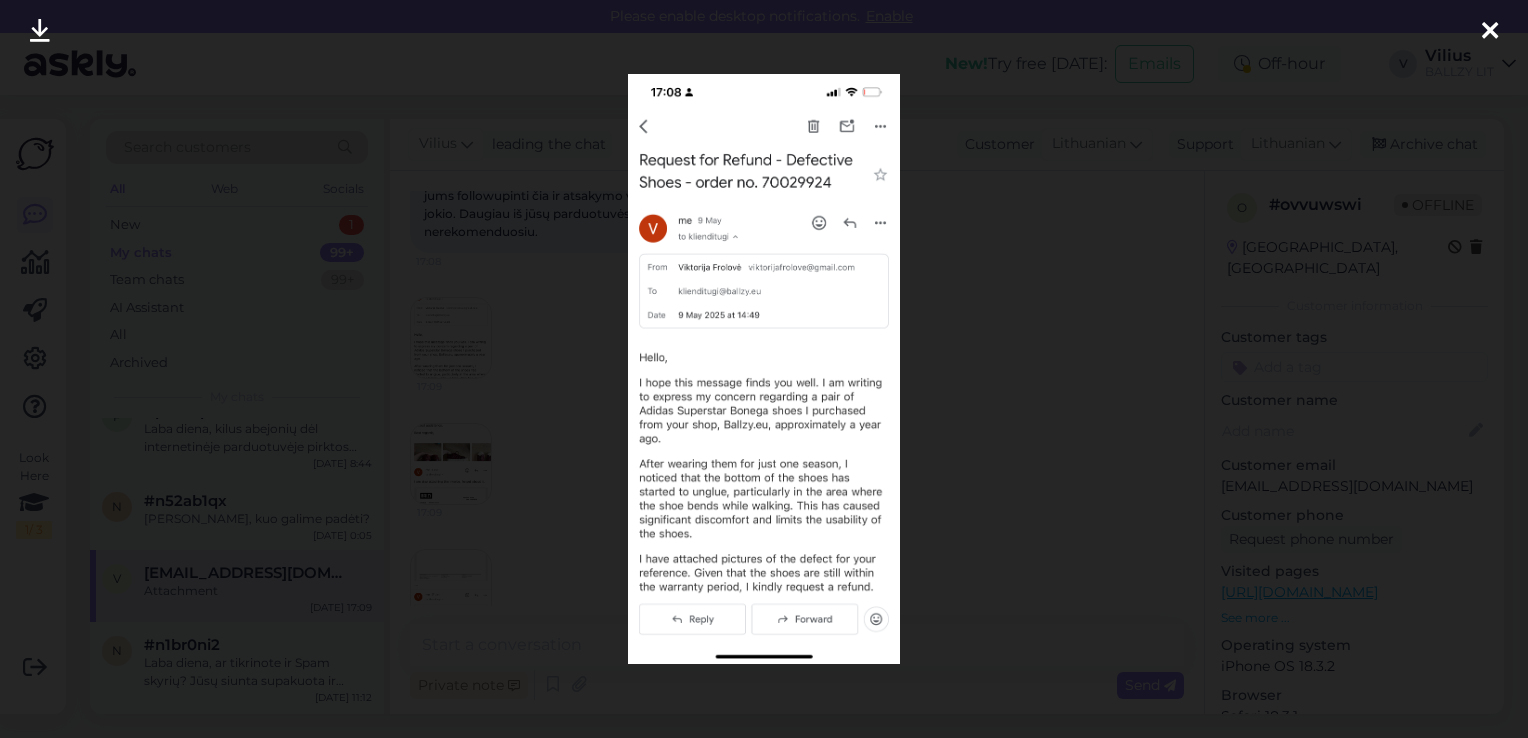 drag, startPoint x: 828, startPoint y: 390, endPoint x: 36, endPoint y: 36, distance: 867.5137 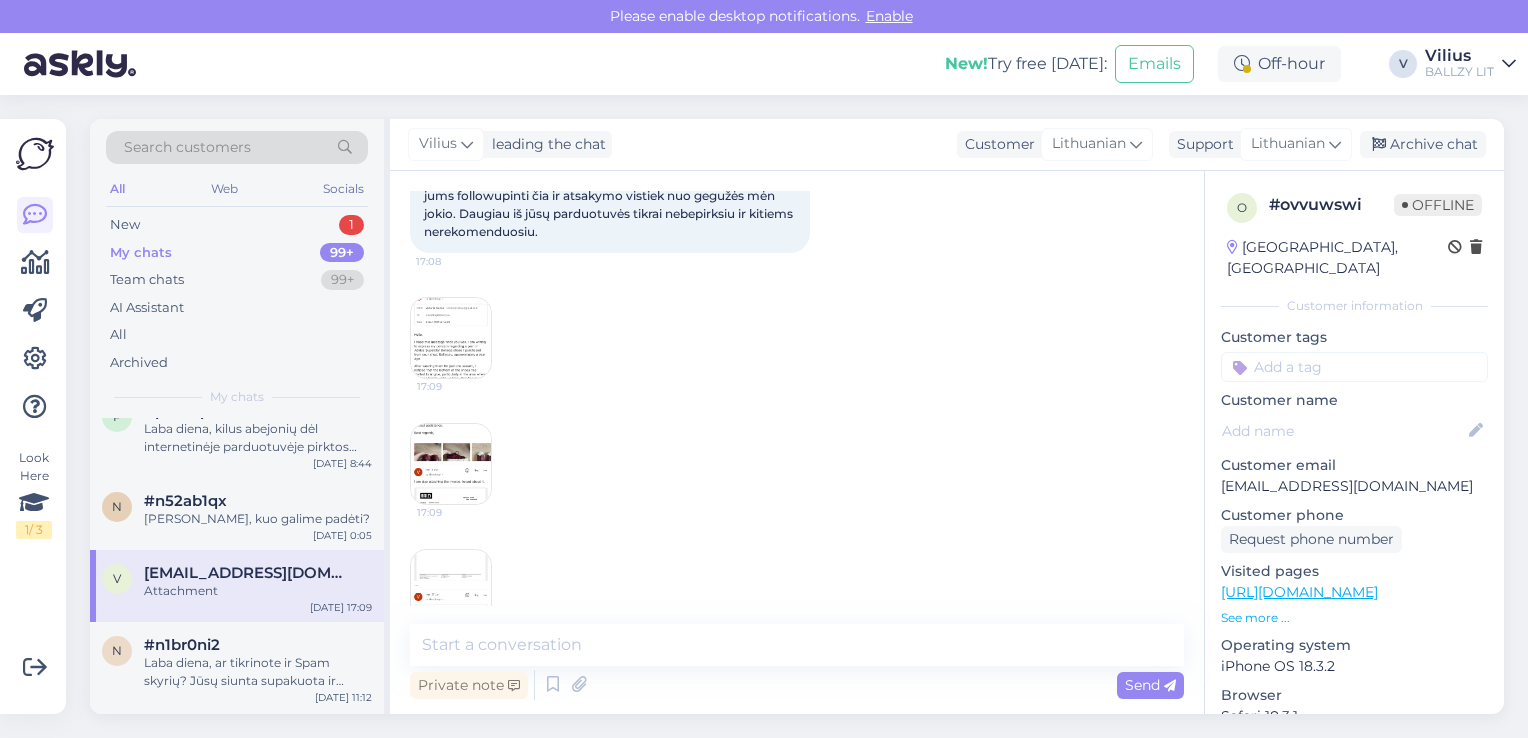 click at bounding box center (451, 464) 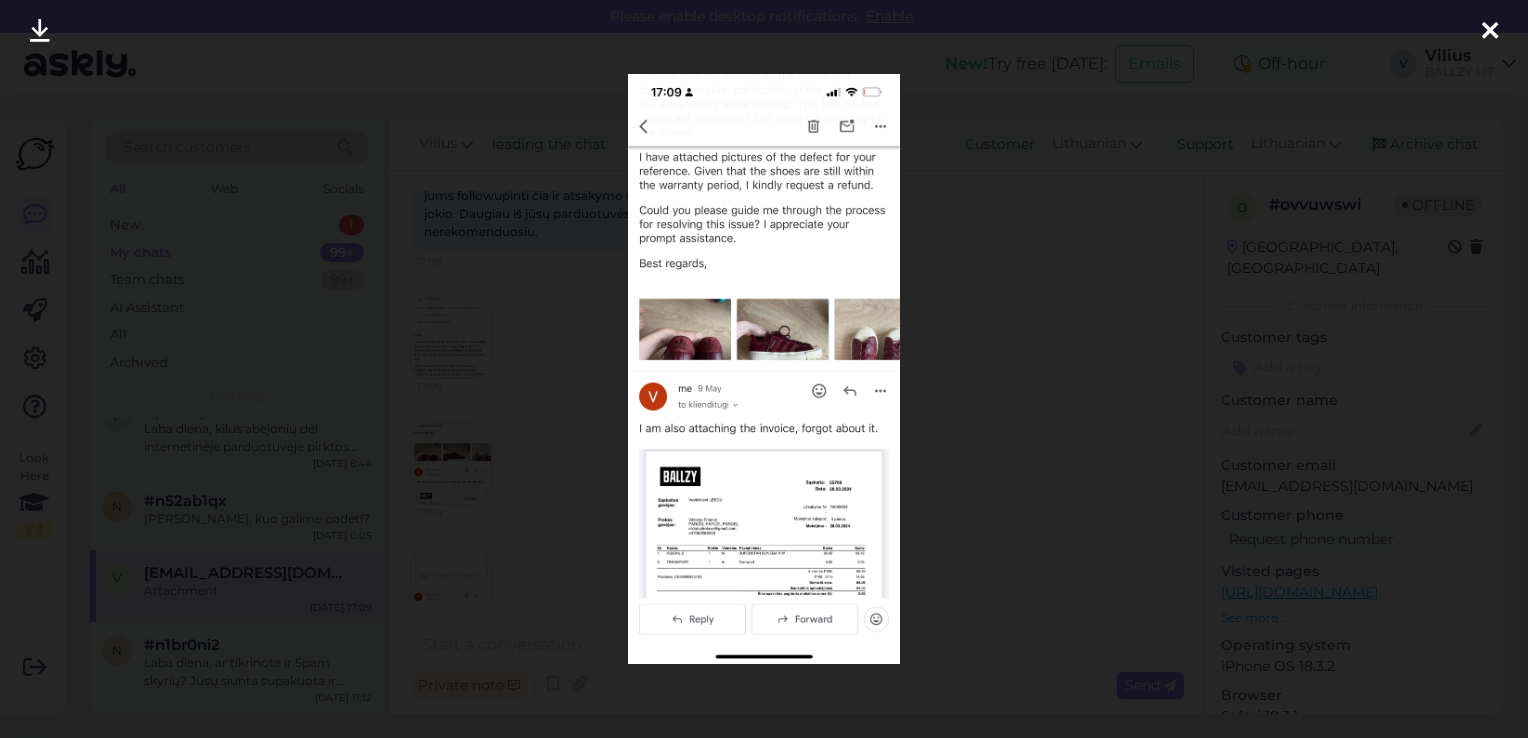 click at bounding box center (40, 32) 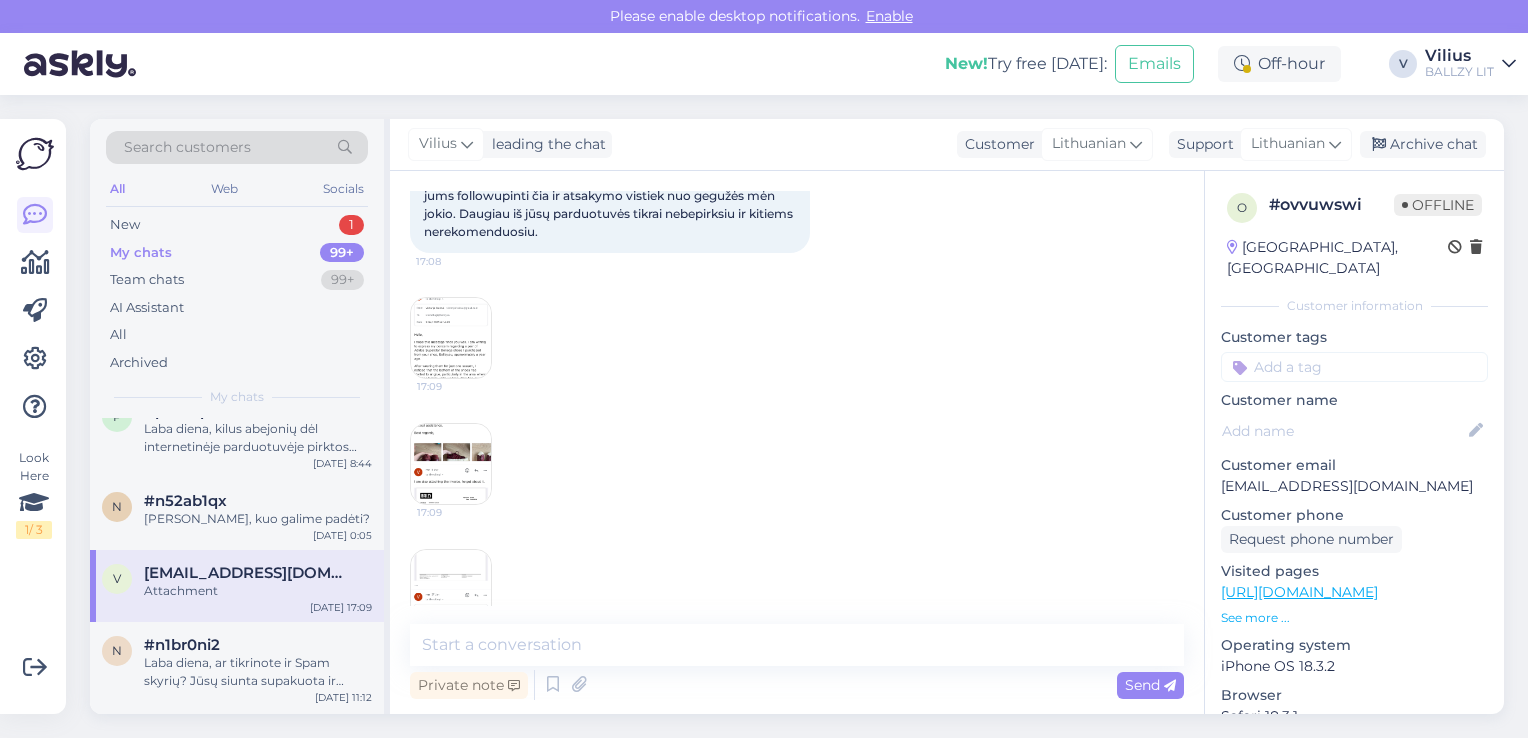 click at bounding box center (451, 590) 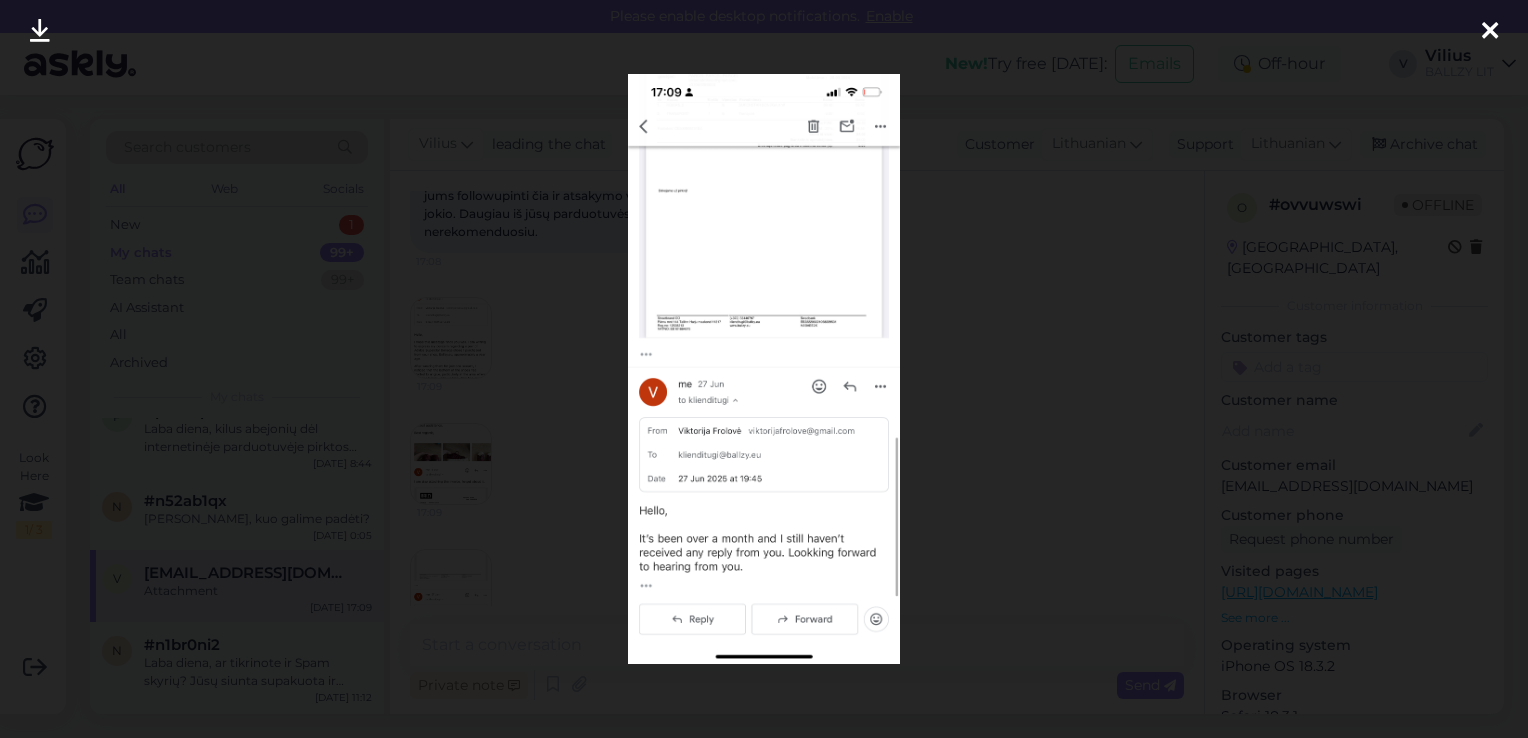 click at bounding box center (40, 32) 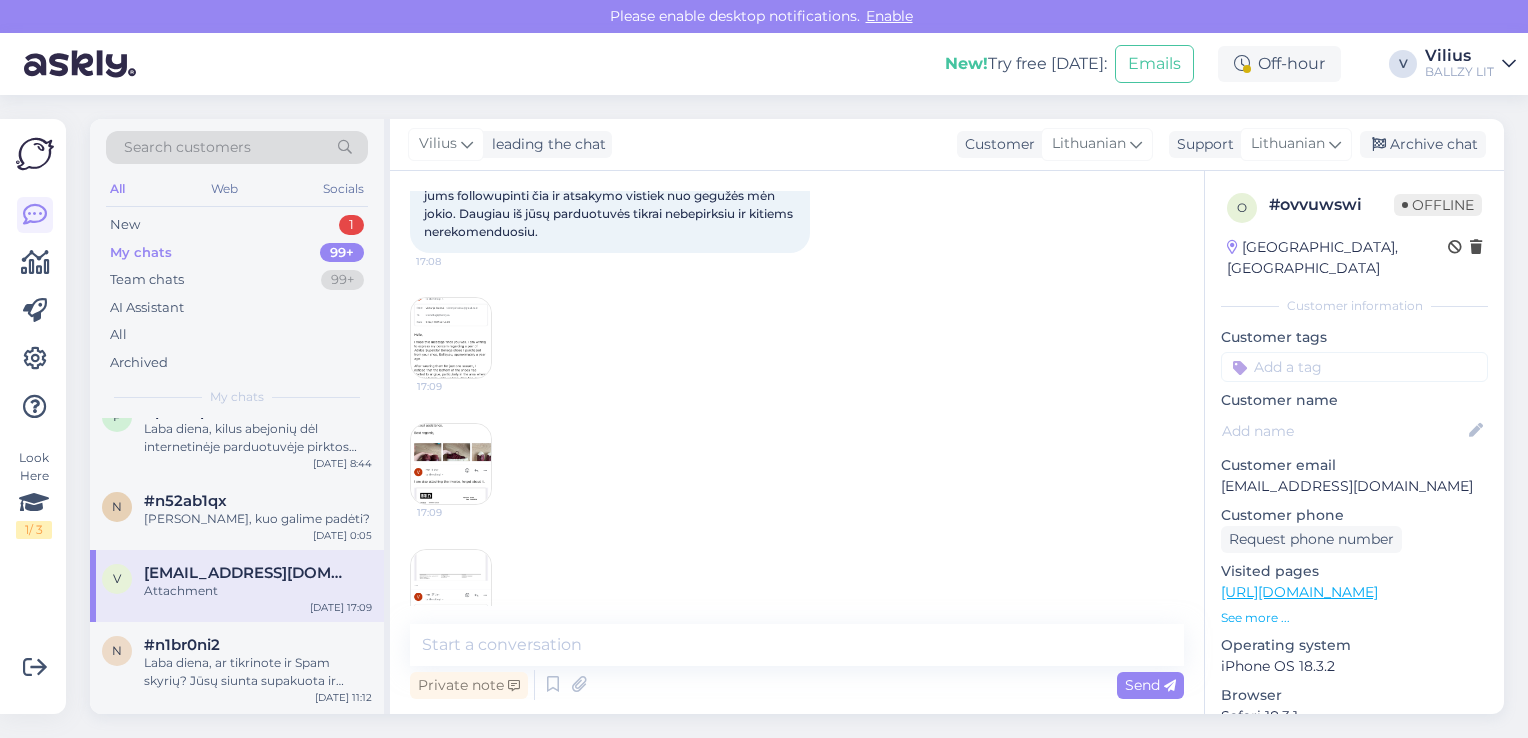 click on "17:09  17:09  17:09" at bounding box center (797, 464) 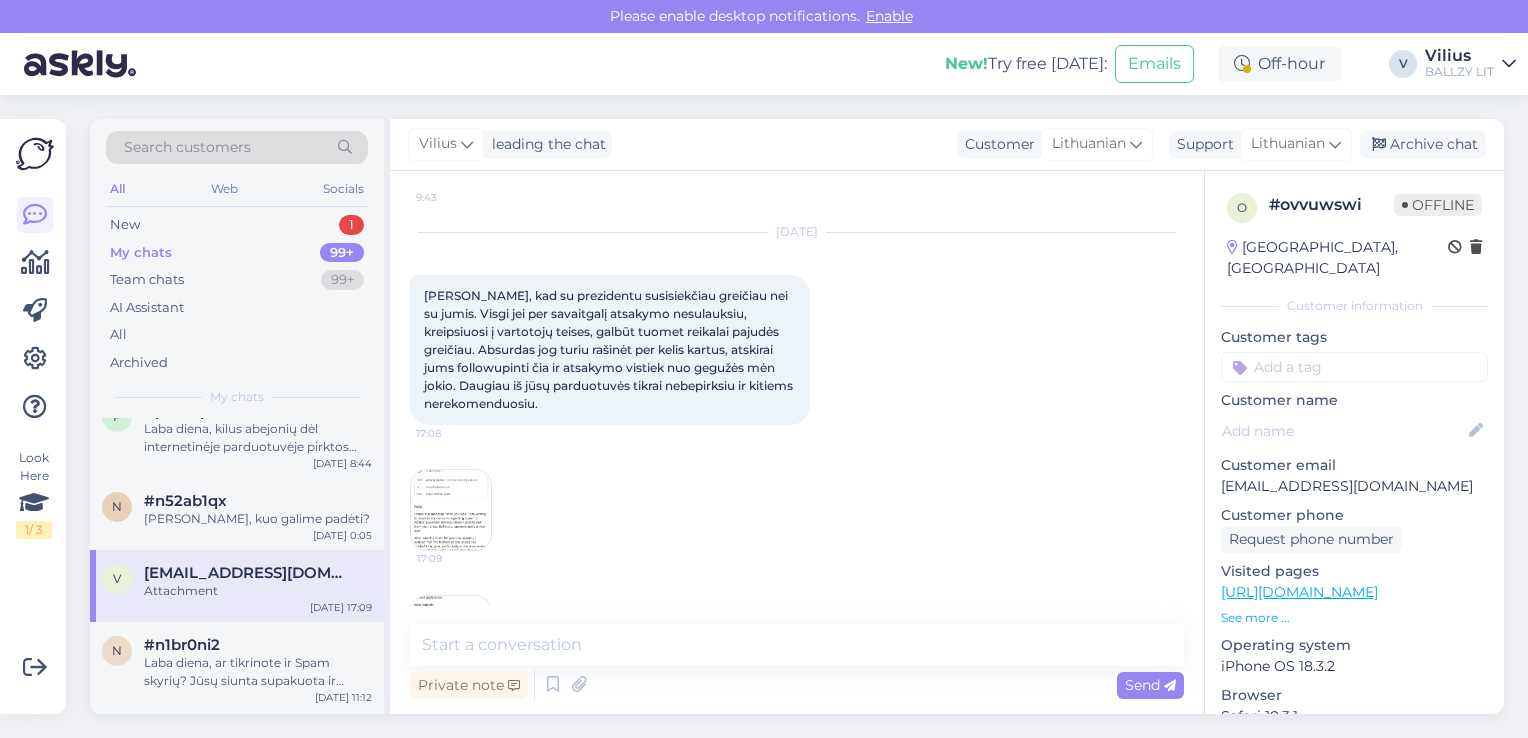 scroll, scrollTop: 2128, scrollLeft: 0, axis: vertical 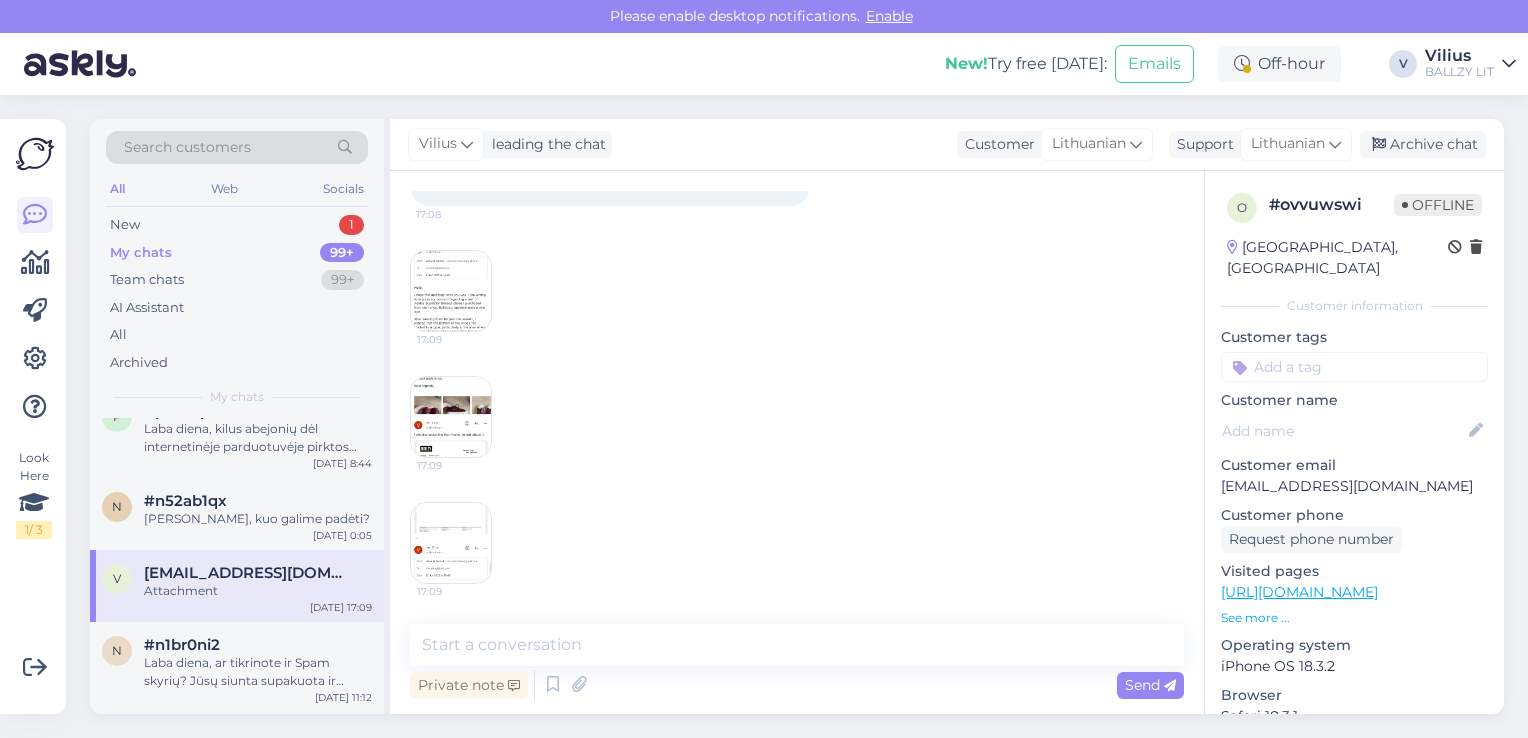 click at bounding box center [451, 291] 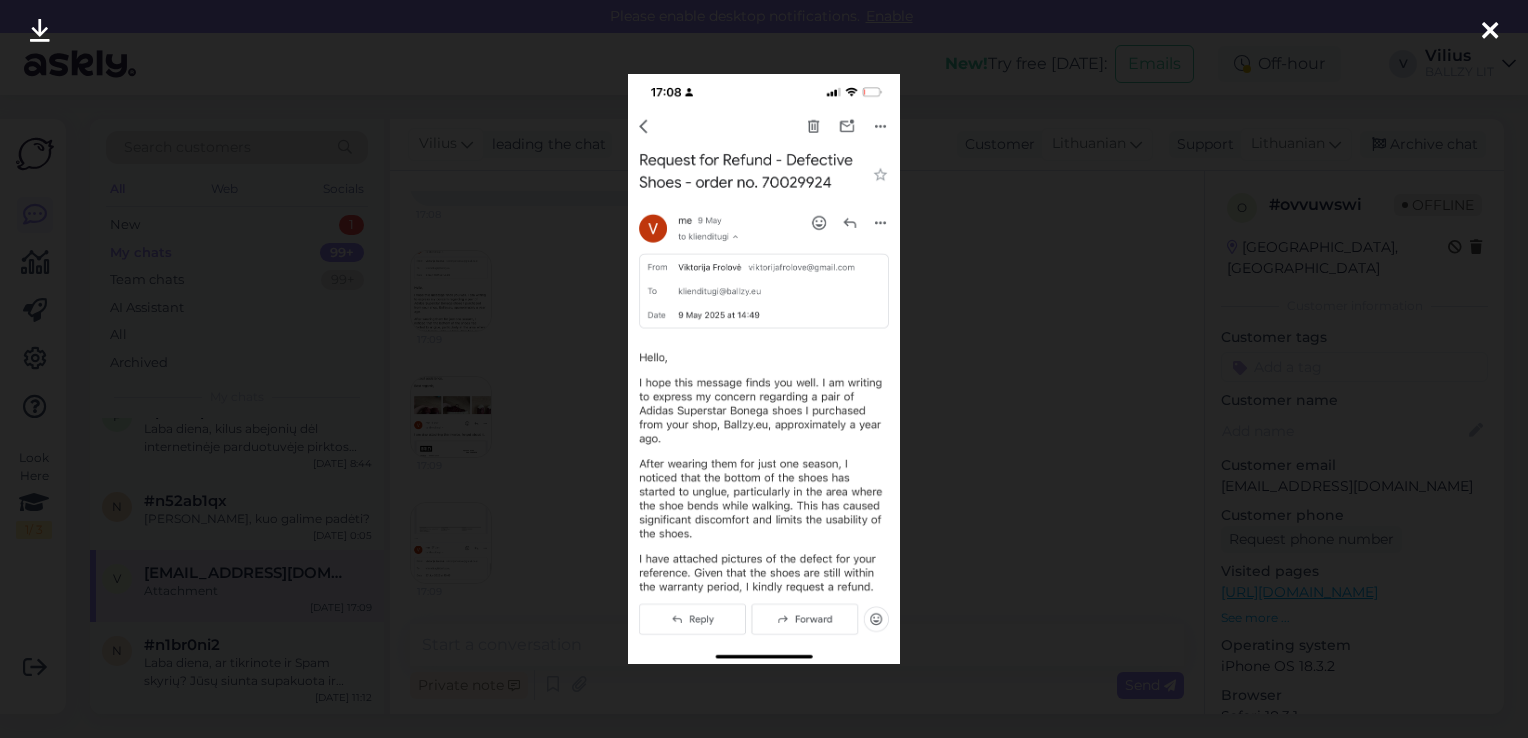 click at bounding box center (764, 369) 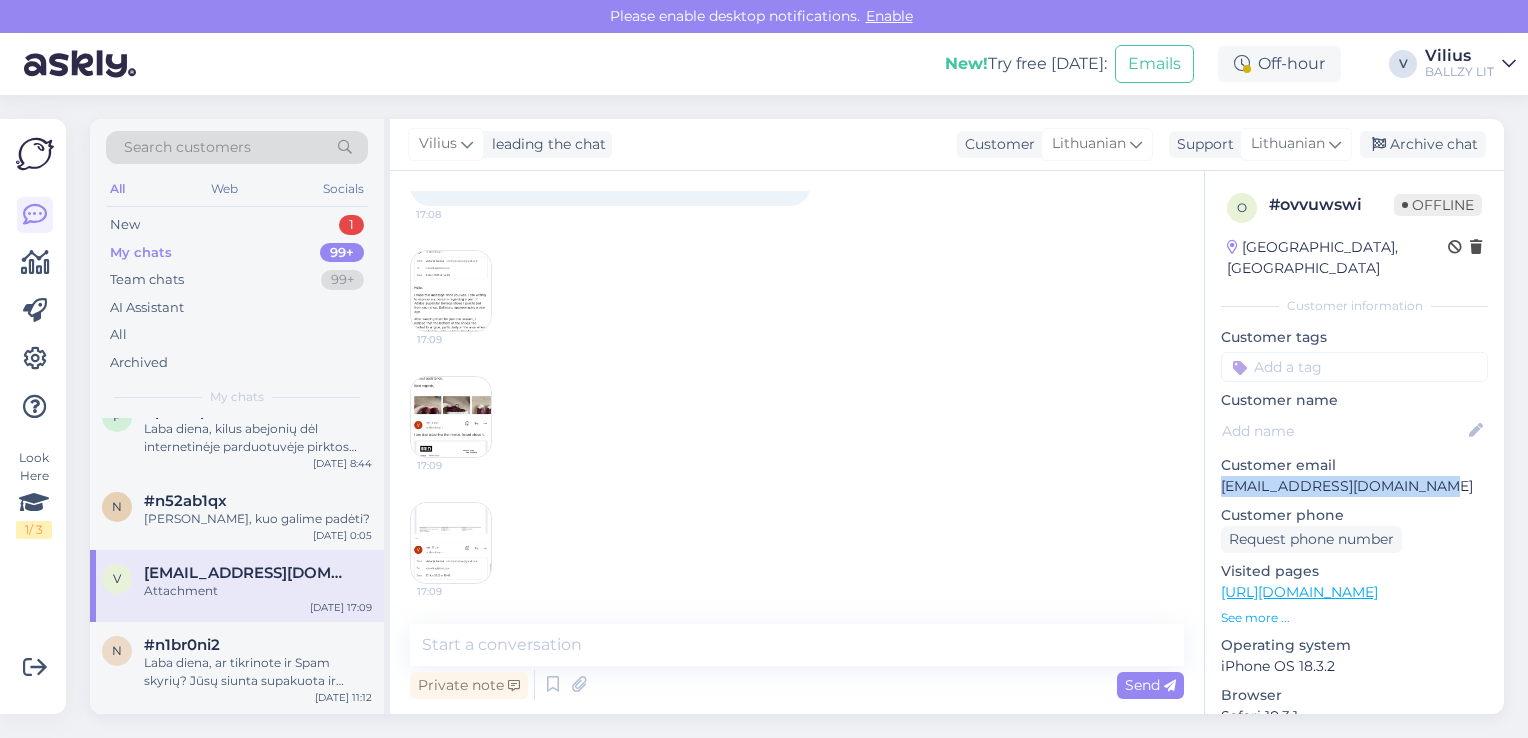 drag, startPoint x: 1408, startPoint y: 466, endPoint x: 1220, endPoint y: 462, distance: 188.04254 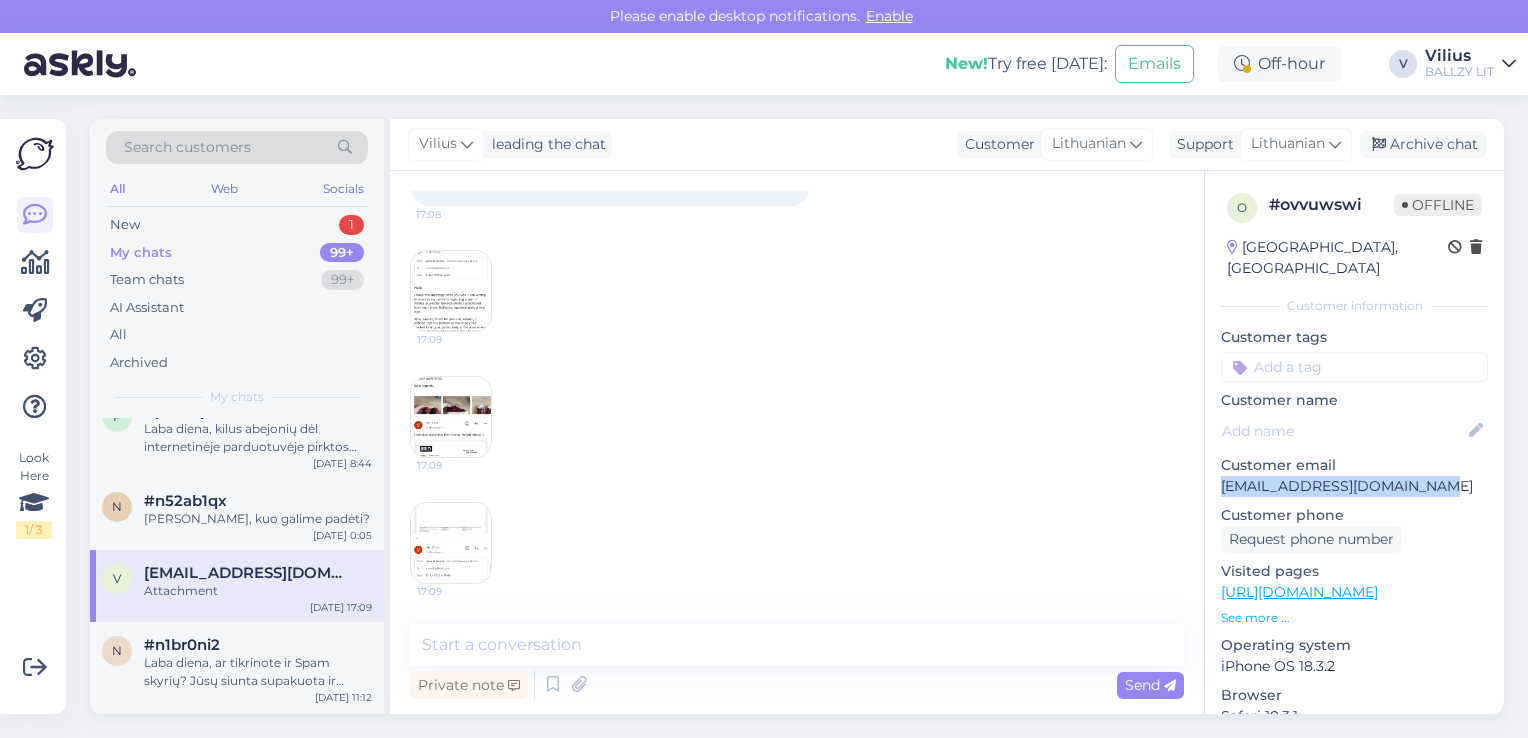 click on "[EMAIL_ADDRESS][DOMAIN_NAME]" at bounding box center (1354, 486) 